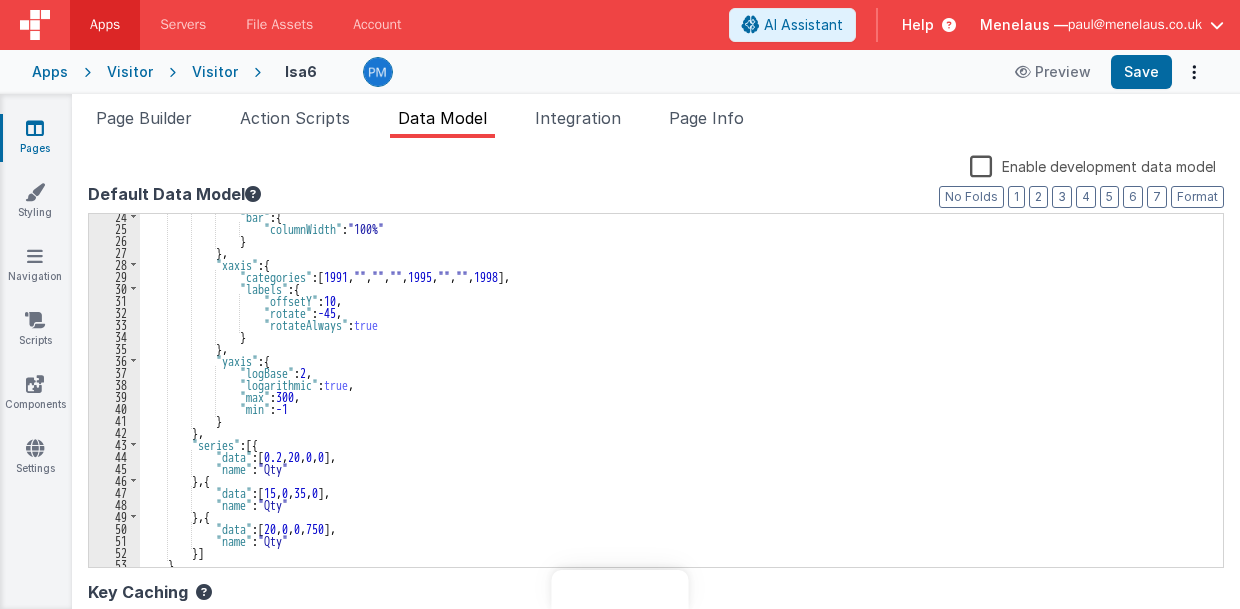 scroll, scrollTop: 0, scrollLeft: 0, axis: both 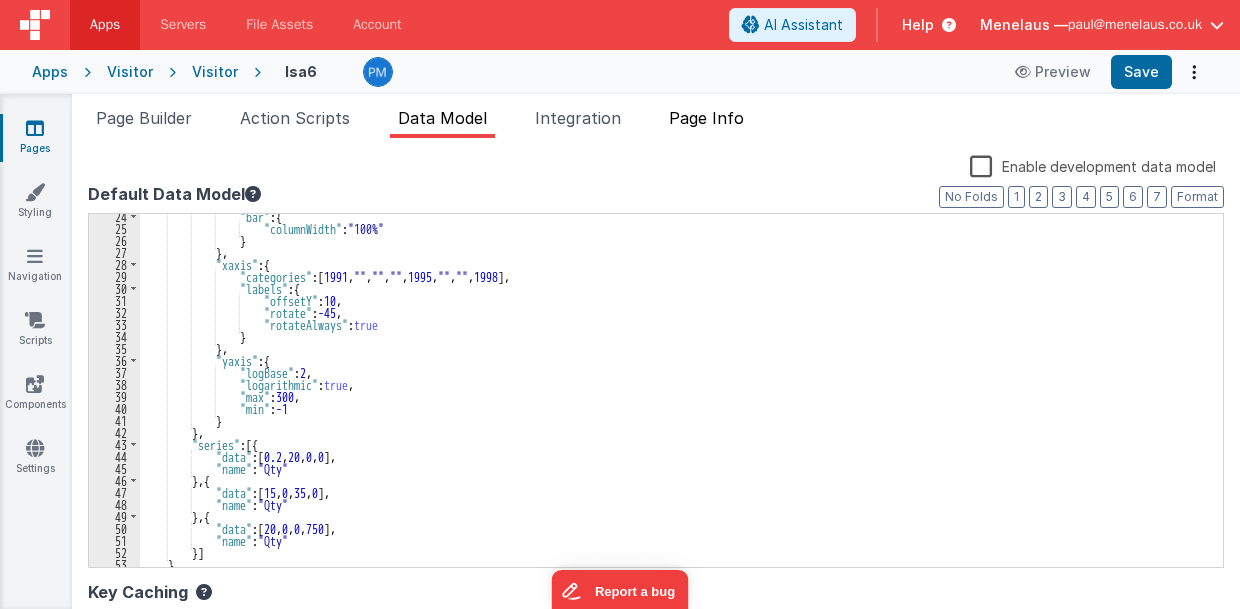 click on "Page Info" at bounding box center (706, 118) 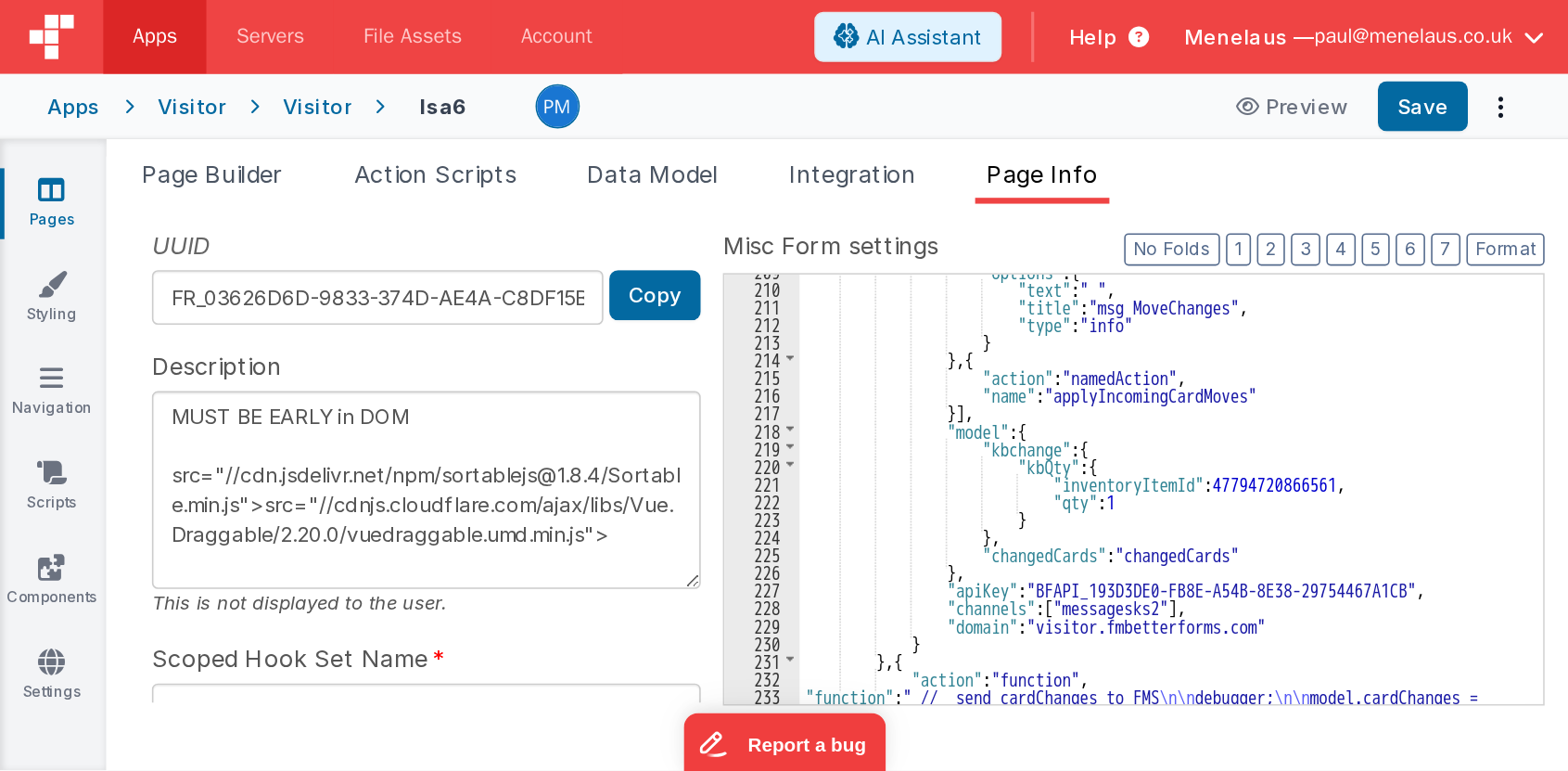scroll, scrollTop: 431, scrollLeft: 0, axis: vertical 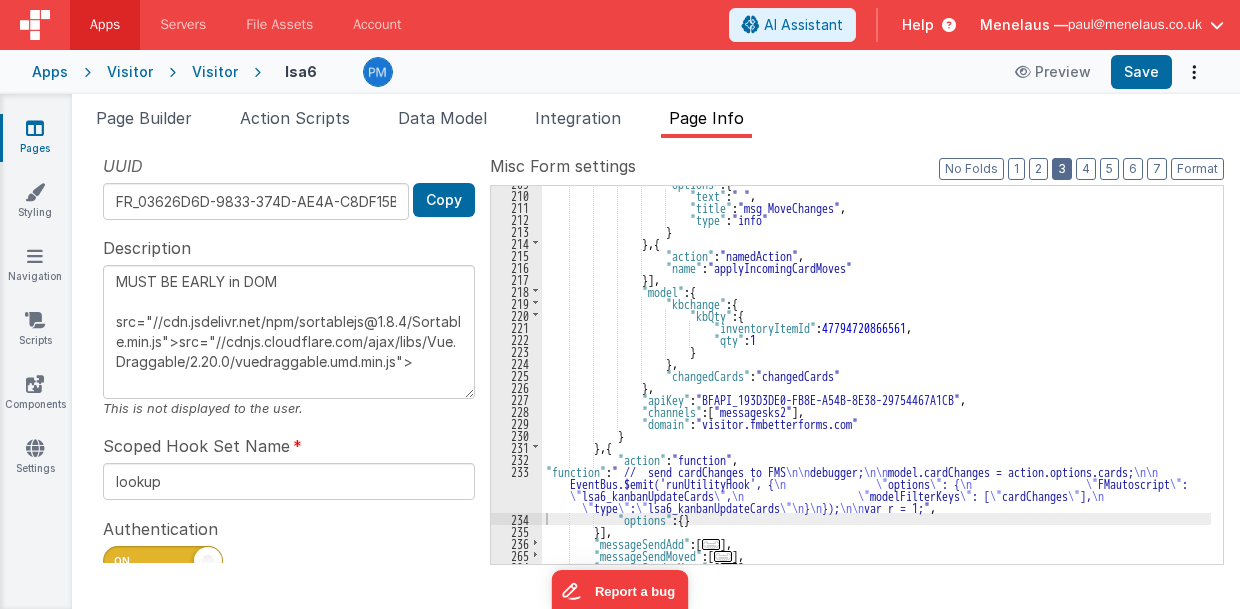 click on "3" at bounding box center [1062, 169] 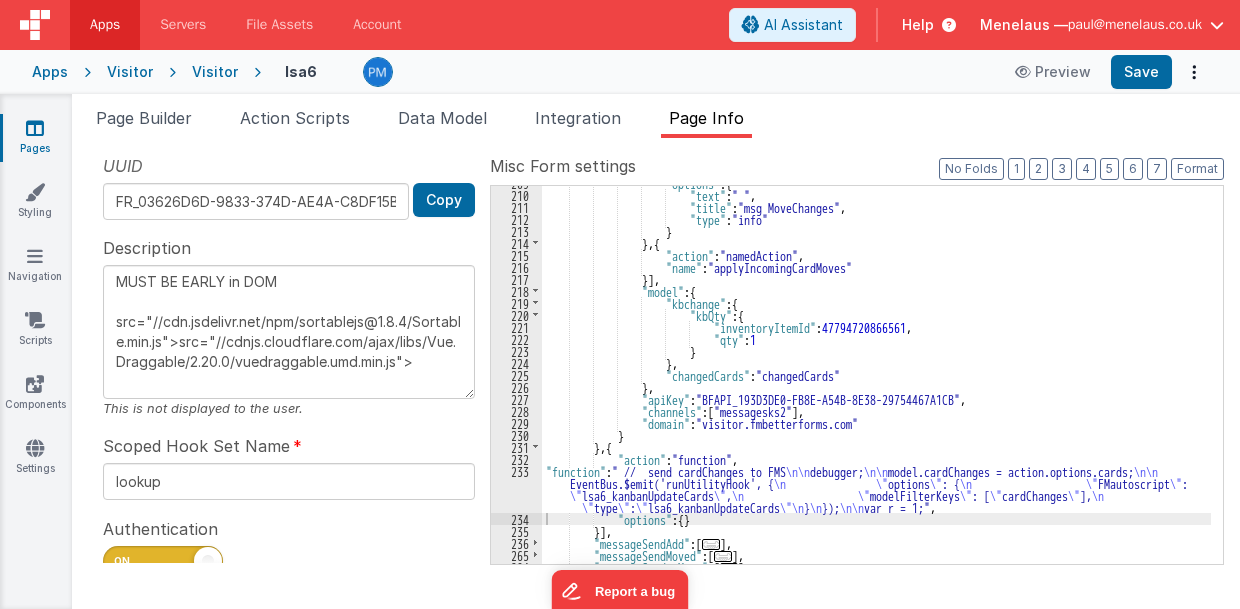 click on ""options" :  {                               "text" :  " " ,                               "title" :  "msg MoveChanges" ,                               "type" :  "info"                          }                     } ,  {                          "action" :  "namedAction" ,                          "name" :  "applyIncomingCardMoves"                     }] ,                     "model" :  {                          "kbchange" :  {                               "kbQty" :  {                                    "inventoryItemId" :  47794720866561 ,                                    "qty" :  1                               }                          } ,                          "changedCards" :  "changedCards"                     } ,                     "apiKey" :  "BFAPI_193D3DE0-FB8E-A54B-8E38-29754467A1CB" ,                     "channels" :  [ "messagesks2" ] ,                     "domain" :  "visitor.fmbetterforms.com"                }           } ,  {                "action" :  , :" at bounding box center (877, 378) 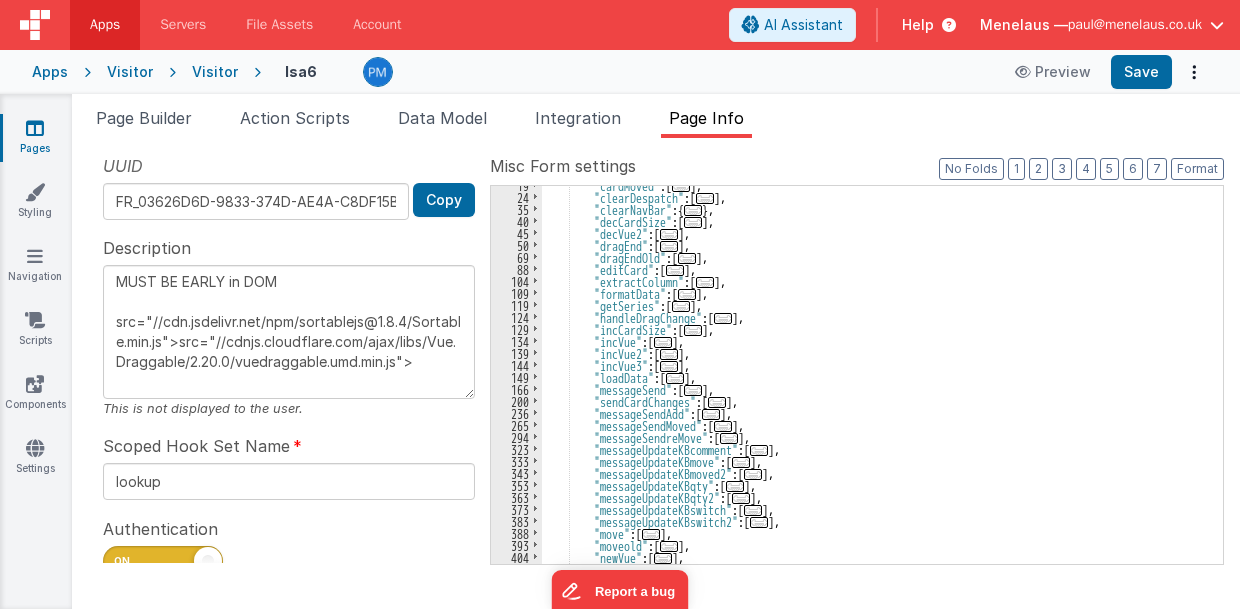 scroll, scrollTop: 138, scrollLeft: 0, axis: vertical 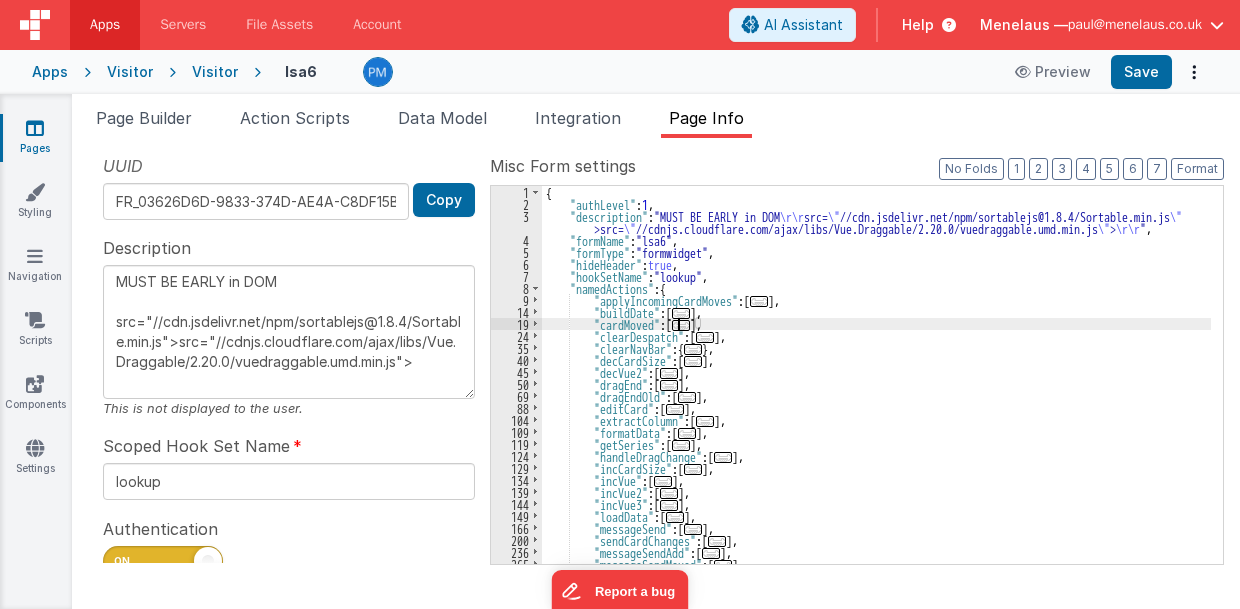 click on "..." at bounding box center [681, 325] 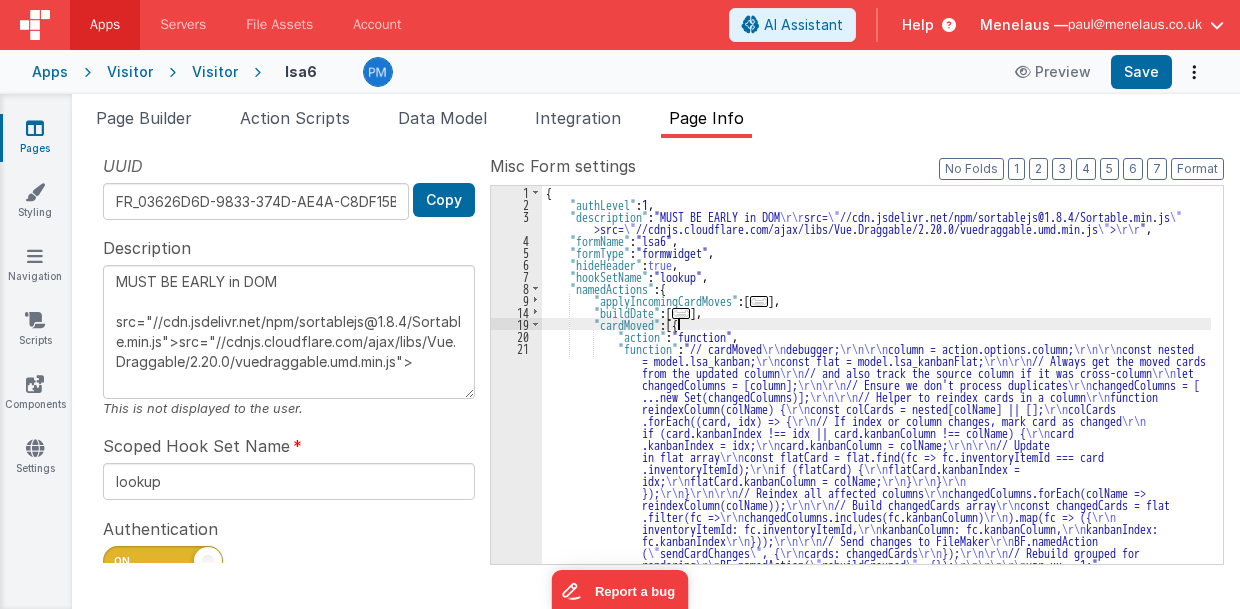 click on "{      "authLevel" :  1 ,      "description" :  "MUST BE EARLY in DOM \r\r src= \" //cdn.jsdelivr.net/npm/sortablejs@1.8.4/Sortable.min.js \"          >src= \" //cdnjs.cloudflare.com/ajax/libs/Vue.Draggable/2.20.0/vuedraggable.umd.min.js \" > \r\r " ,      "formName" :  "lsa6" ,      "formType" :  "formwidget" ,      "hideHeader" :  true ,      "hookSetName" :  "lookup" ,      "namedActions" :  {           "applyIncomingCardMoves" :  [ ... ] ,           "buildDate" :  [ ... ] ,           "cardMoved" :  [{                "action" :  "function" ,                "function" :  "// cardMoved \r\n debugger; \r\n\r\n column = action.options.column; \r\n\r\n const nested                   = model.lsa_kanban; \r\n const flat = model.lsa_kanbanFlat; \r\n\r\n // Always get the moved cards                   from the updated column \r\n // and also track the source column if it was cross-column \r\n let                   changedColumns = [column]; \r\n\r\n \r\n \r\n" at bounding box center (877, 387) 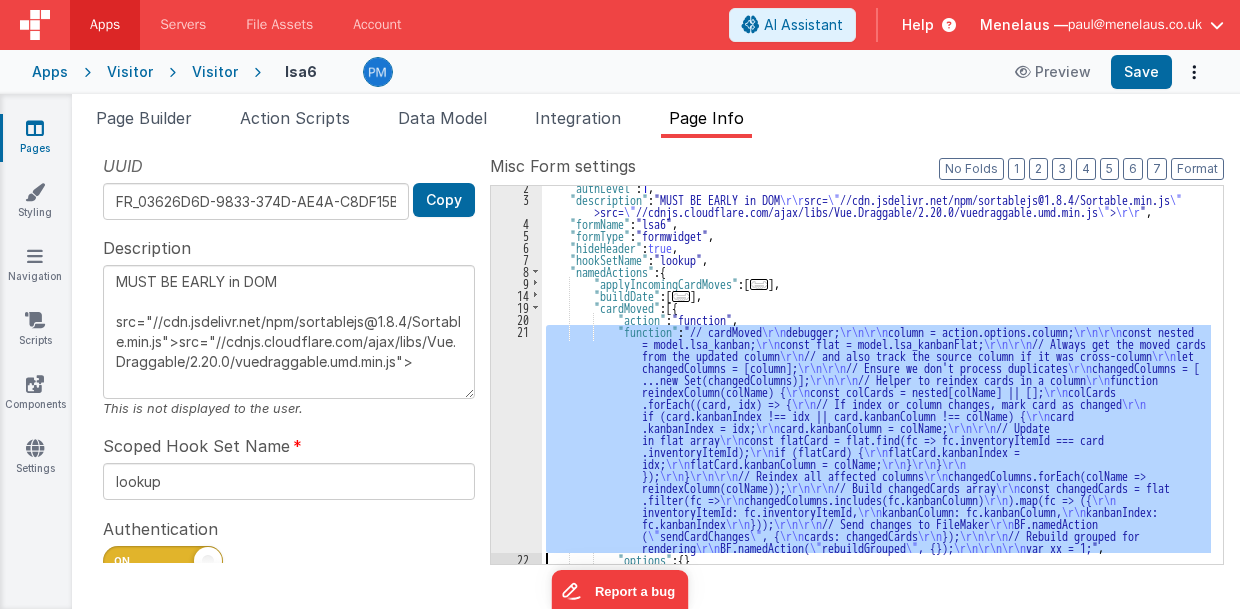 scroll, scrollTop: 17, scrollLeft: 0, axis: vertical 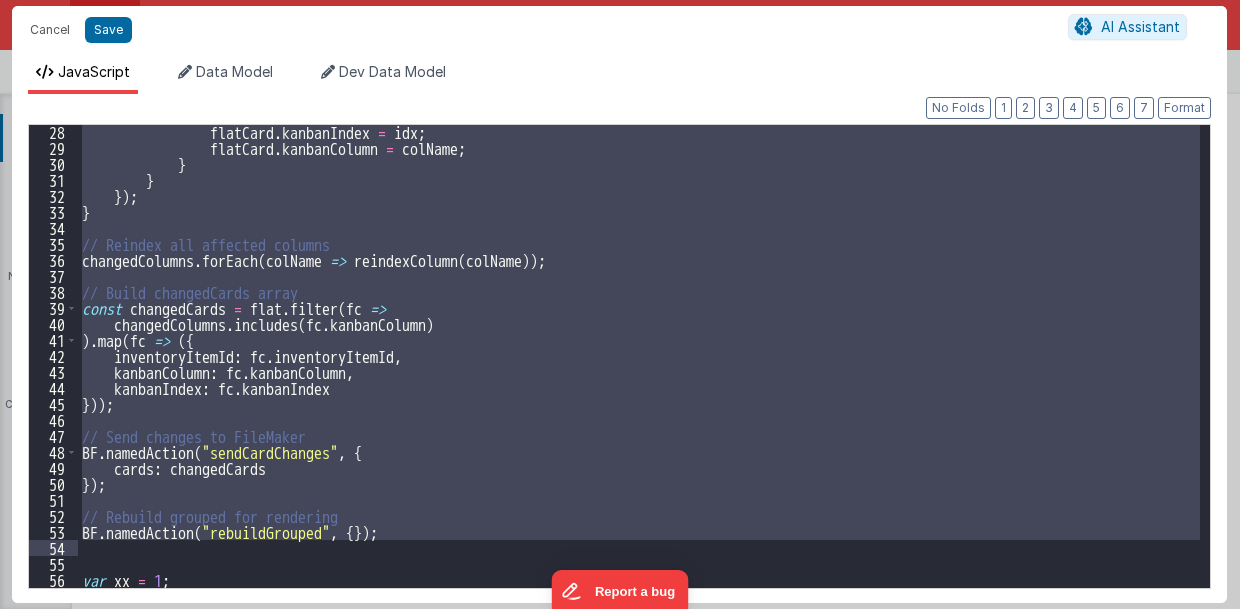 drag, startPoint x: 78, startPoint y: 224, endPoint x: 371, endPoint y: 539, distance: 430.20227 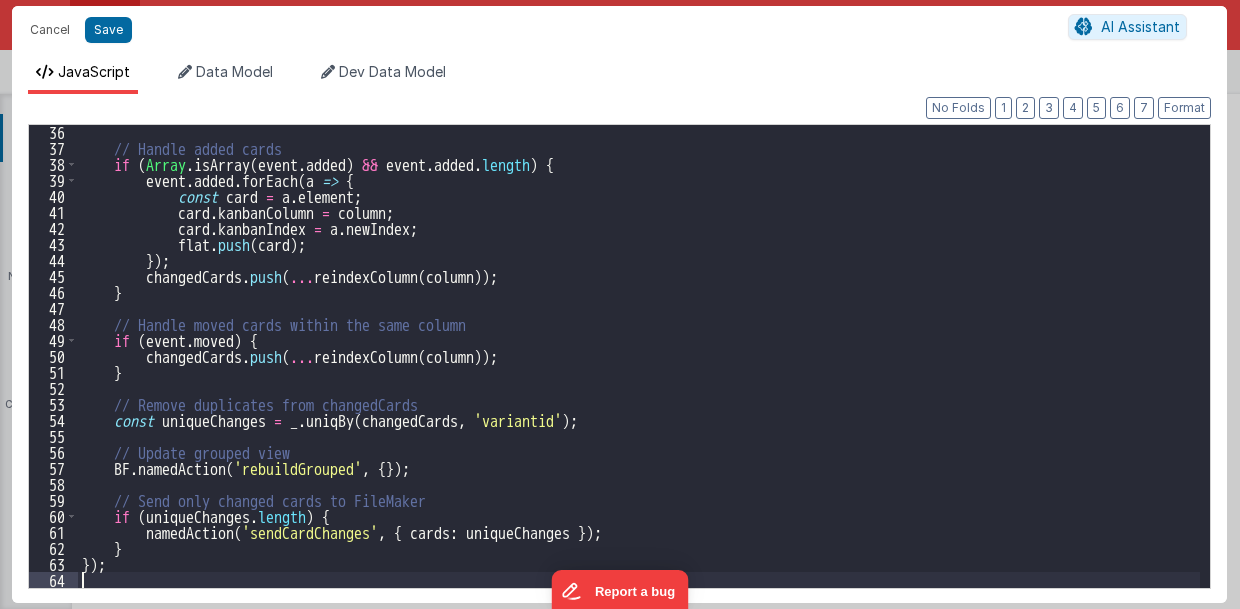 scroll, scrollTop: 561, scrollLeft: 0, axis: vertical 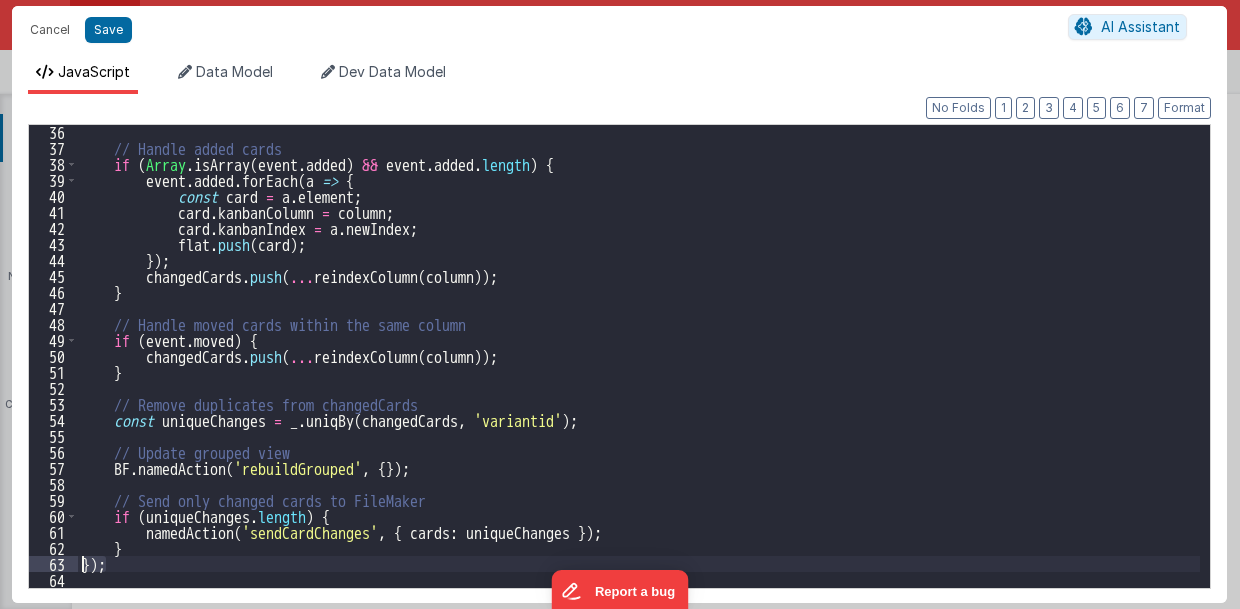 drag, startPoint x: 112, startPoint y: 564, endPoint x: 80, endPoint y: 564, distance: 32 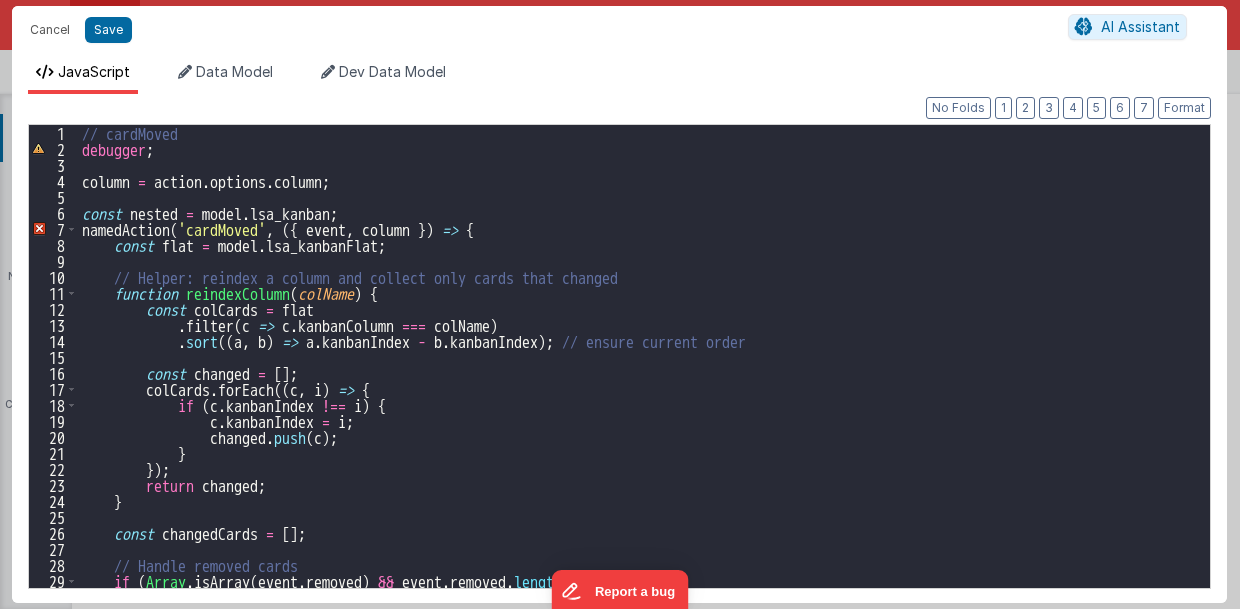 scroll, scrollTop: 0, scrollLeft: 0, axis: both 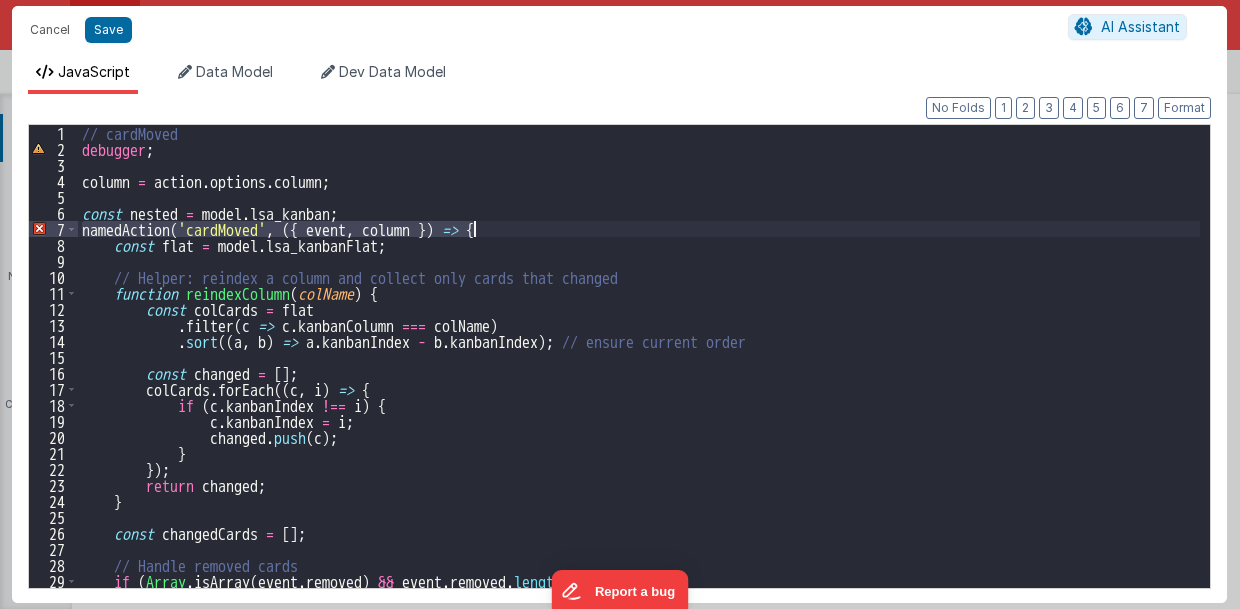 drag, startPoint x: 80, startPoint y: 226, endPoint x: 500, endPoint y: 230, distance: 420.01904 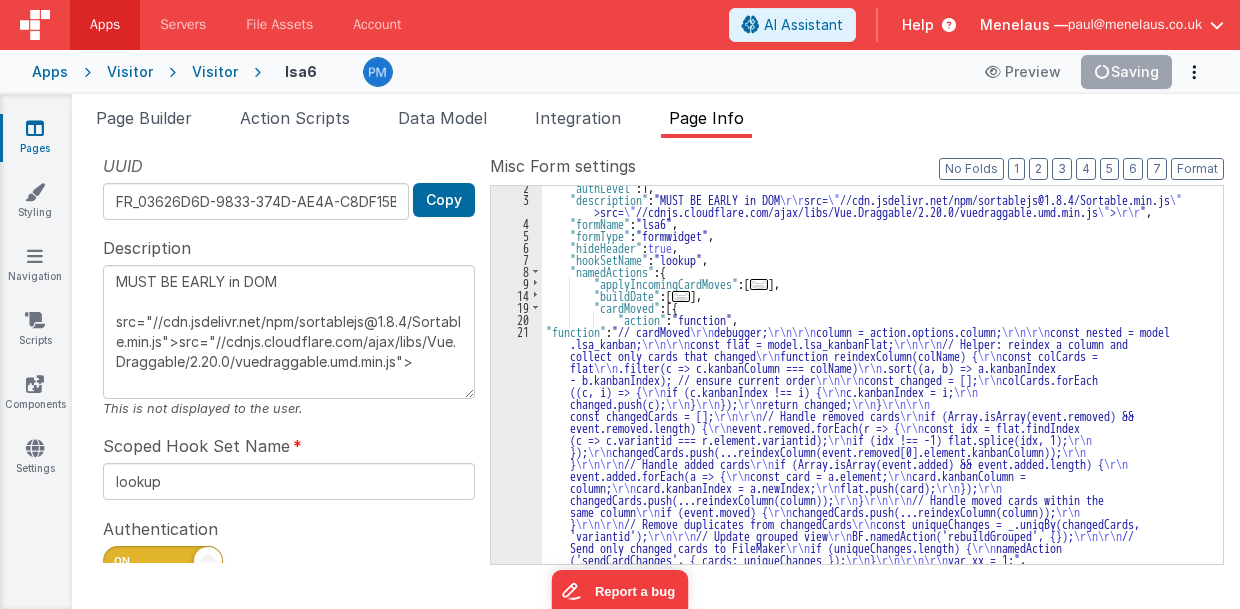 scroll, scrollTop: 0, scrollLeft: 0, axis: both 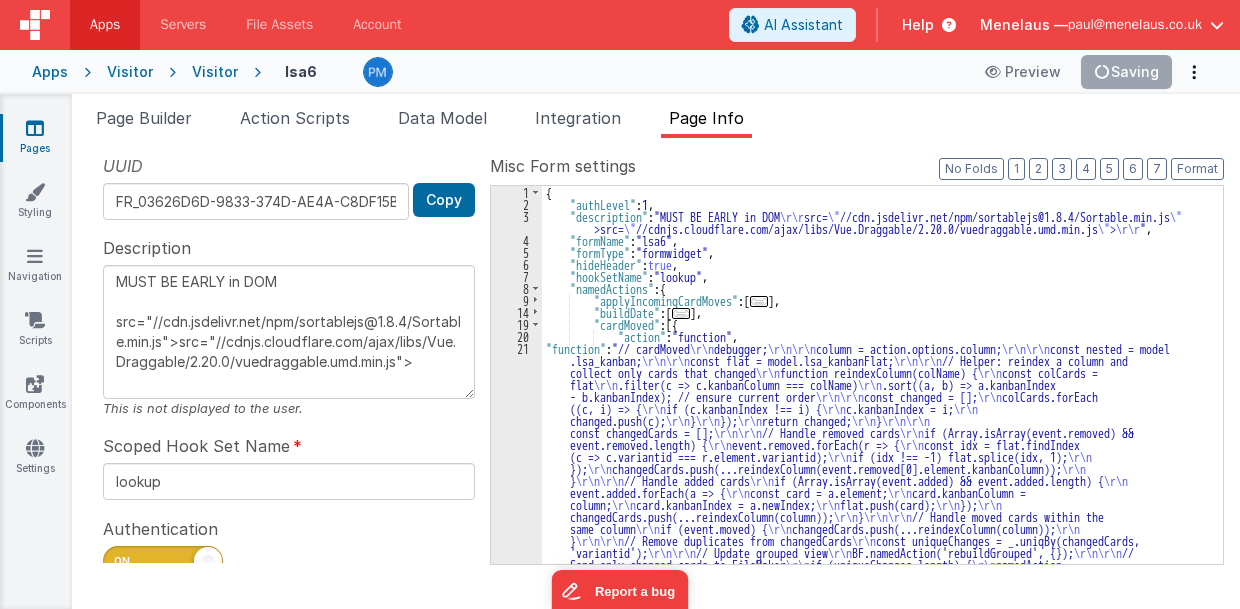 type on "MUST BE EARLY in DOM
src="//cdn.jsdelivr.net/npm/sortablejs@1.8.4/Sortable.min.js">src="//cdnjs.cloudflare.com/ajax/libs/Vue.Draggable/2.20.0/vuedraggable.umd.min.js">" 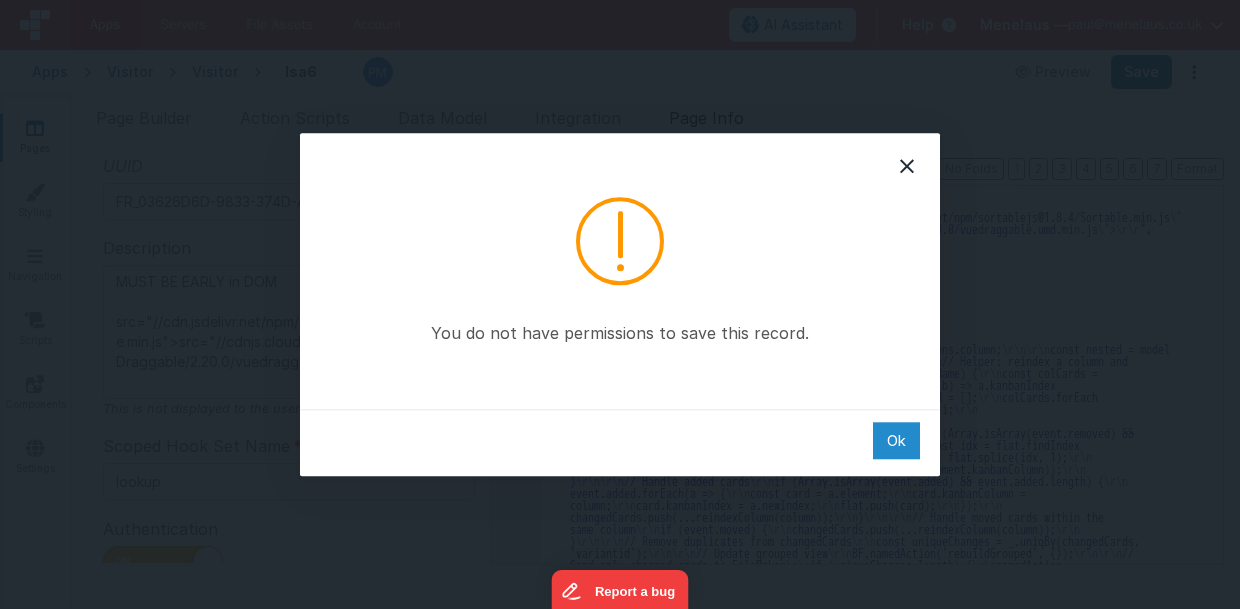 click on "Ok" at bounding box center [896, 440] 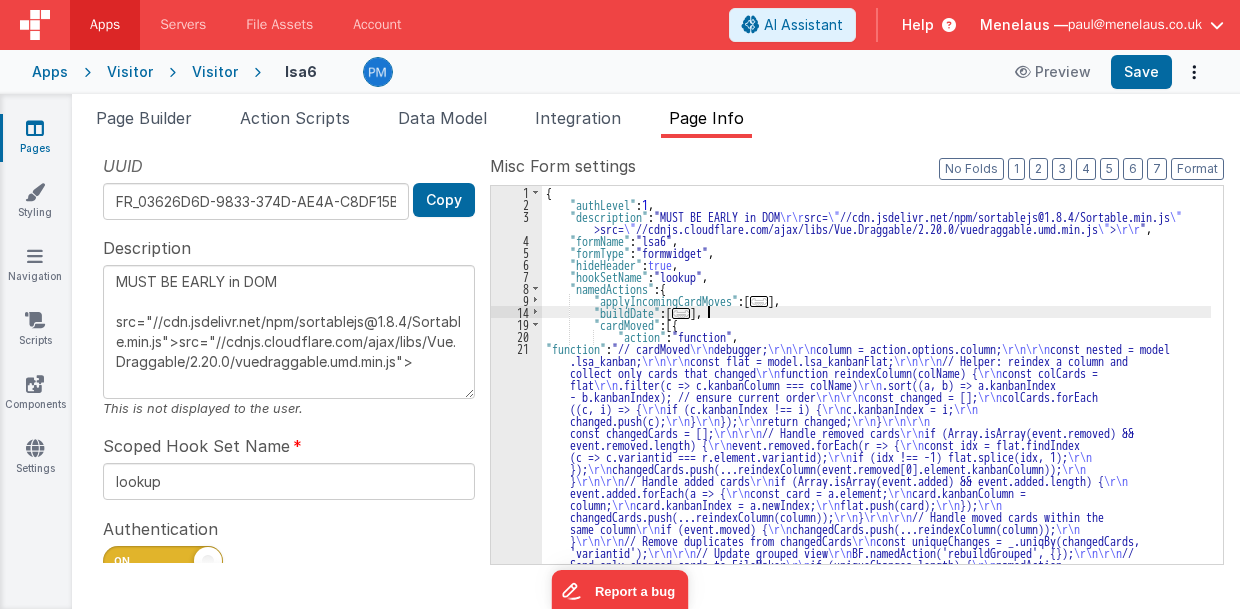 click on "{      "authLevel" :  1 ,      "description" :  "MUST BE EARLY in DOM \r\r src= \" //cdn.jsdelivr.net/npm/sortablejs@1.8.4/Sortable.min.js \"          >src= \" //cdnjs.cloudflare.com/ajax/libs/Vue.Draggable/2.20.0/vuedraggable.umd.min.js \" > \r\r " ,      "formName" :  "lsa6" ,      "formType" :  "formwidget" ,      "hideHeader" :  true ,      "hookSetName" :  "lookup" ,      "namedActions" :  {           "applyIncomingCardMoves" :  [ ... ] ,           "buildDate" :  [ ... ] ,           "cardMoved" :  [{                "action" :  "function" , "function" :  "// cardMoved \r\n debugger; \r\n\r\n column = action.options.column; \r\n\r\n const nested = model      .lsa_kanban; \r\n\r\n     const flat = model.lsa_kanbanFlat; \r\n\r\n     // Helper: reindex a column and       collect only cards that changed \r\n     function reindexColumn(colName) { \r\n         const colCards =       flat \r\n             .filter(c => c.kanbanColumn === colName) \r\n             .sort((a, b) => a.kanbanIndex" at bounding box center [877, 501] 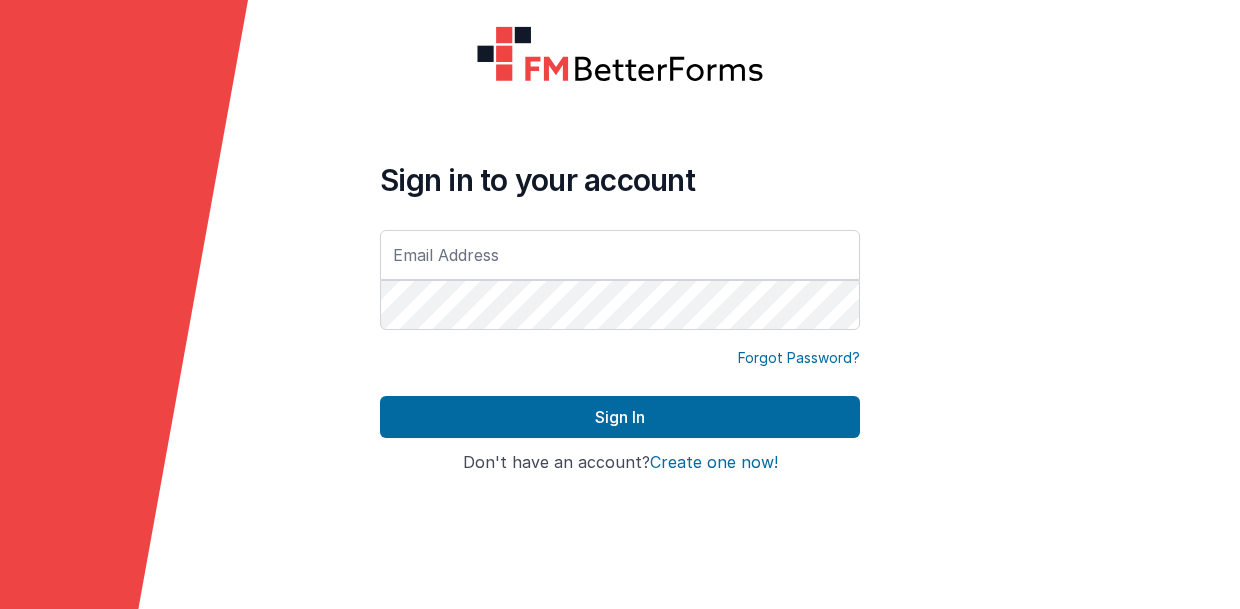scroll, scrollTop: 0, scrollLeft: 0, axis: both 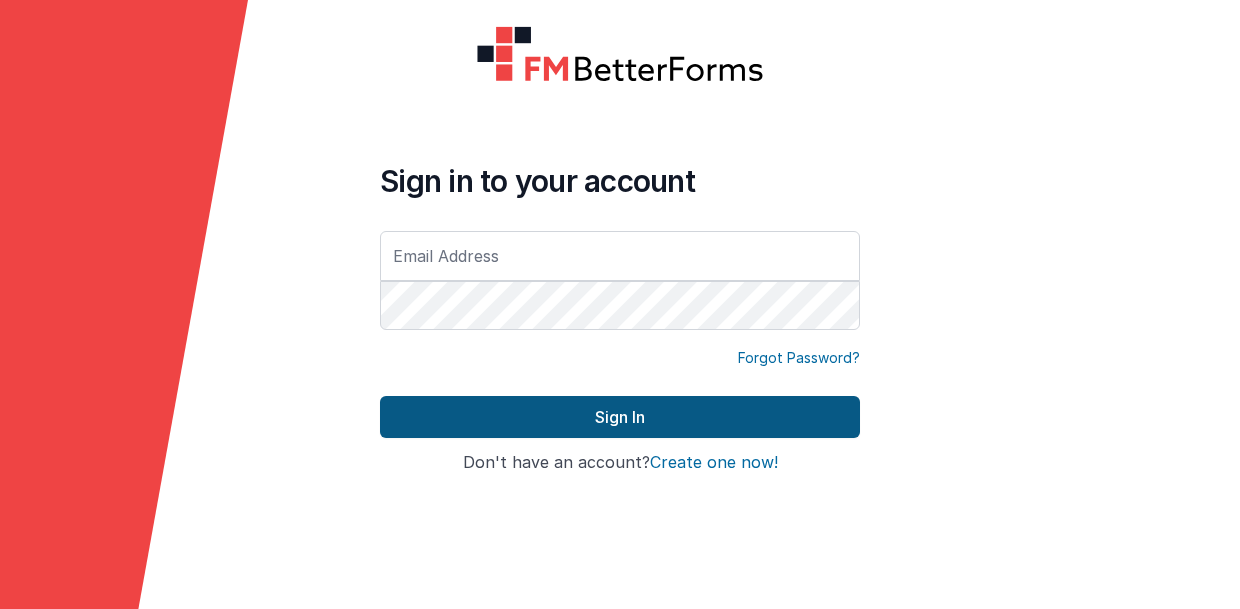 type on "paul@menelaus.co.uk" 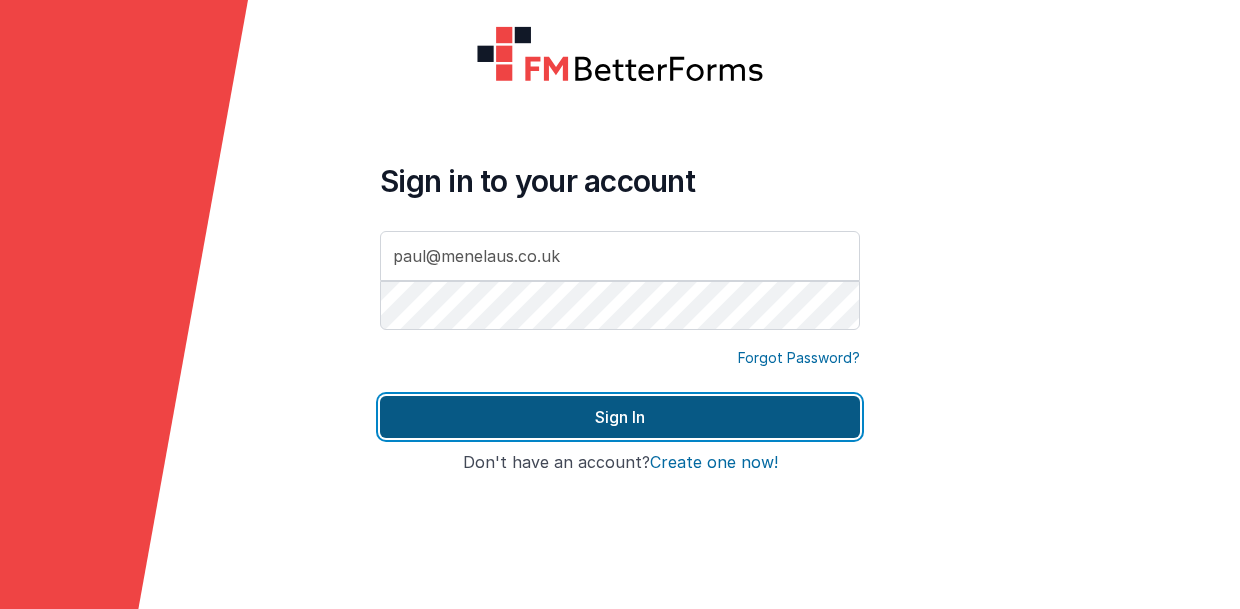 scroll, scrollTop: 0, scrollLeft: 0, axis: both 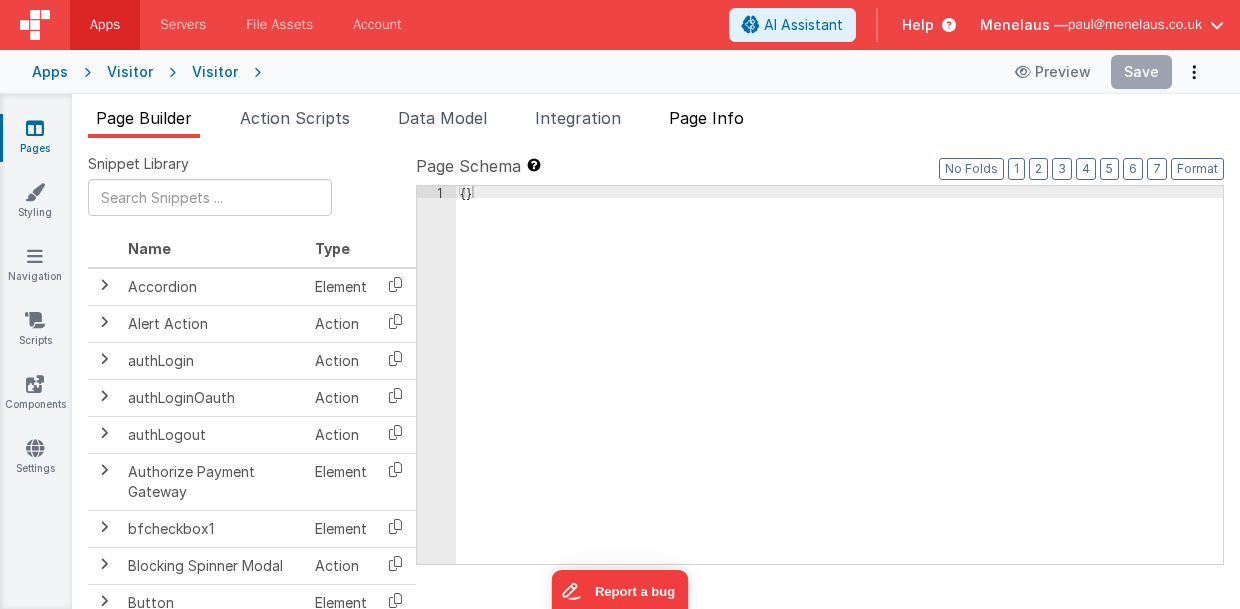 click on "Page Info" at bounding box center [706, 118] 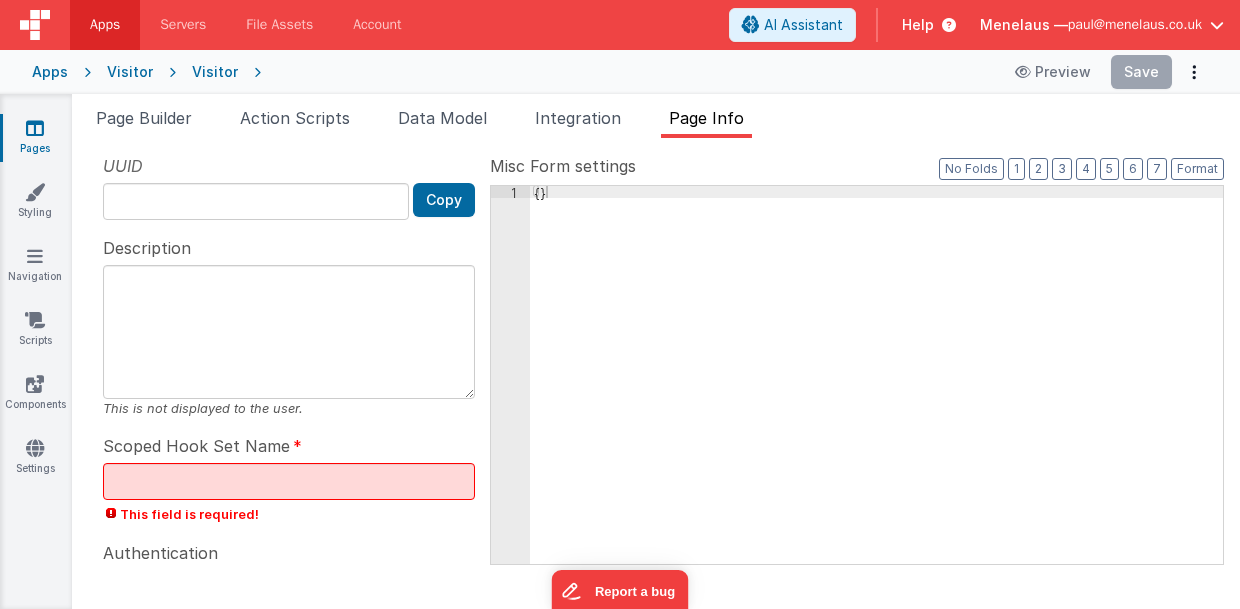 type on "[FORM_ID]" 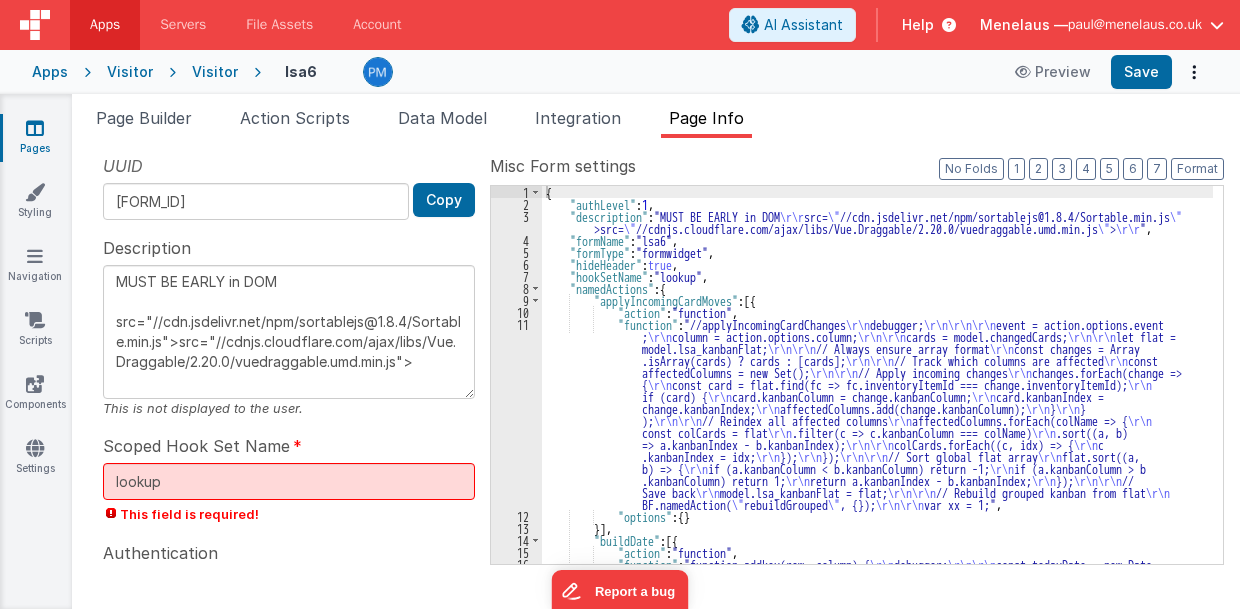 click on ""authLevel" :  1 ,      "description" :  "MUST BE EARLY in DOM \r\r src= \" //cdn.jsdelivr.net/npm/sortablejs@1.8.4/Sortable.min.js \"      \u003esrc= \" //cdnjs.cloudflare.com/ajax/libs/Vue.Draggable/2.20.0/vuedraggable.umd.min.js \" \u003e \r\r " ,      "formName" :  "[FORM_NAME]" ,      "formType" :  "formwidget" ,      "hideHeader" :  true ,      "hookSetName" :  "lookup" ,      "namedActions" :  {           "applyIncomingCardMoves" :  [{                "action" :  "function" ,                "function" :  "//applyIncomingCardChanges \r\n debugger; \r\n\r\n\r\n event = action.options.event               ; \r\n column = action.options.column; \r\n\r\n cards = model.changedCards; \r\n\r\n   let flat =               model.lsa_kanbanFlat; \r\n\r\n   // Always ensure array format \r\n   const changes = Array               .isArray(cards) ? cards : [cards]; \r\n\r\n   // Track which columns are affected \r\n   const" at bounding box center [878, 609] 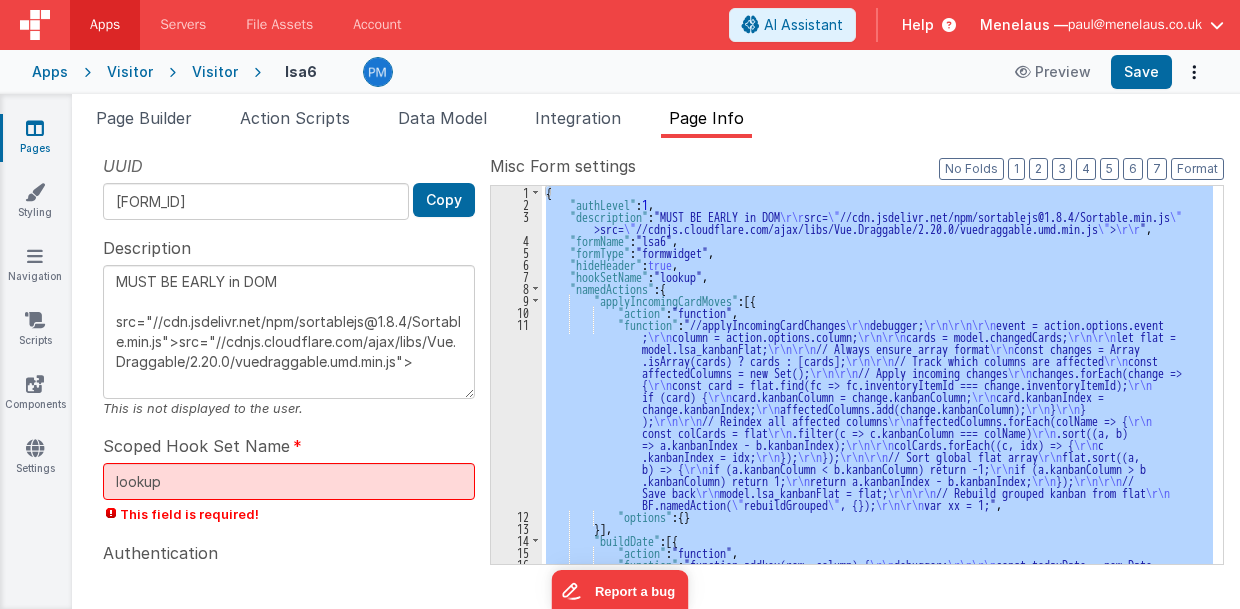 scroll, scrollTop: 18724, scrollLeft: 0, axis: vertical 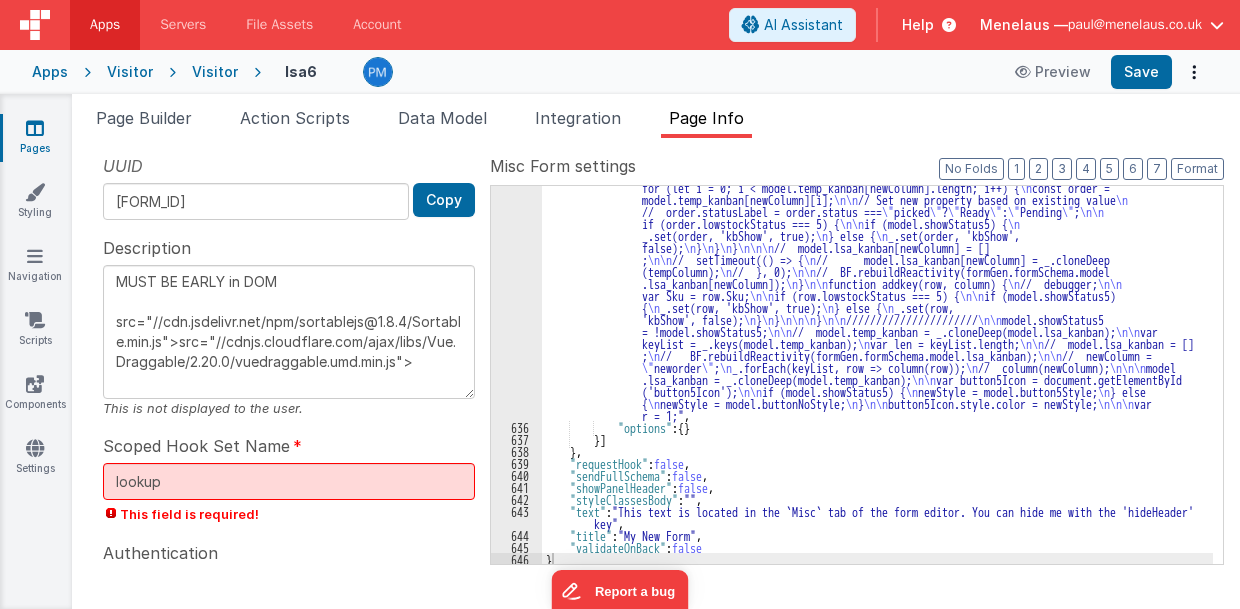 click on "Apps
Visitor
Visitor
[FORM_NAME]
Preview
Save" at bounding box center (620, 72) 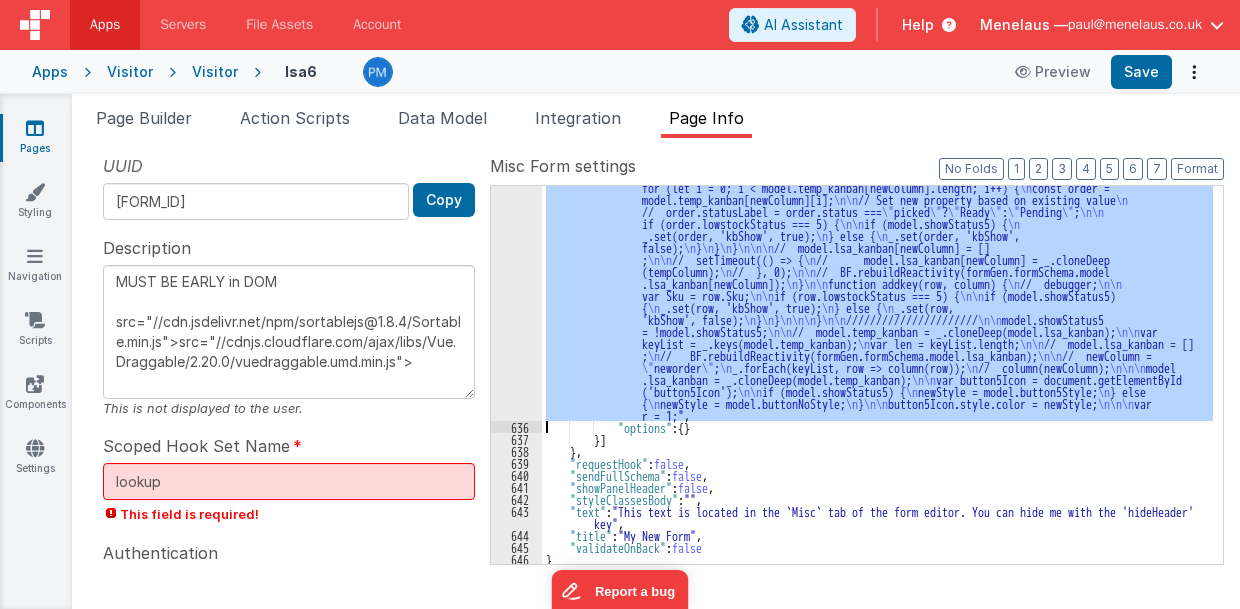 click on "635" at bounding box center (516, 229) 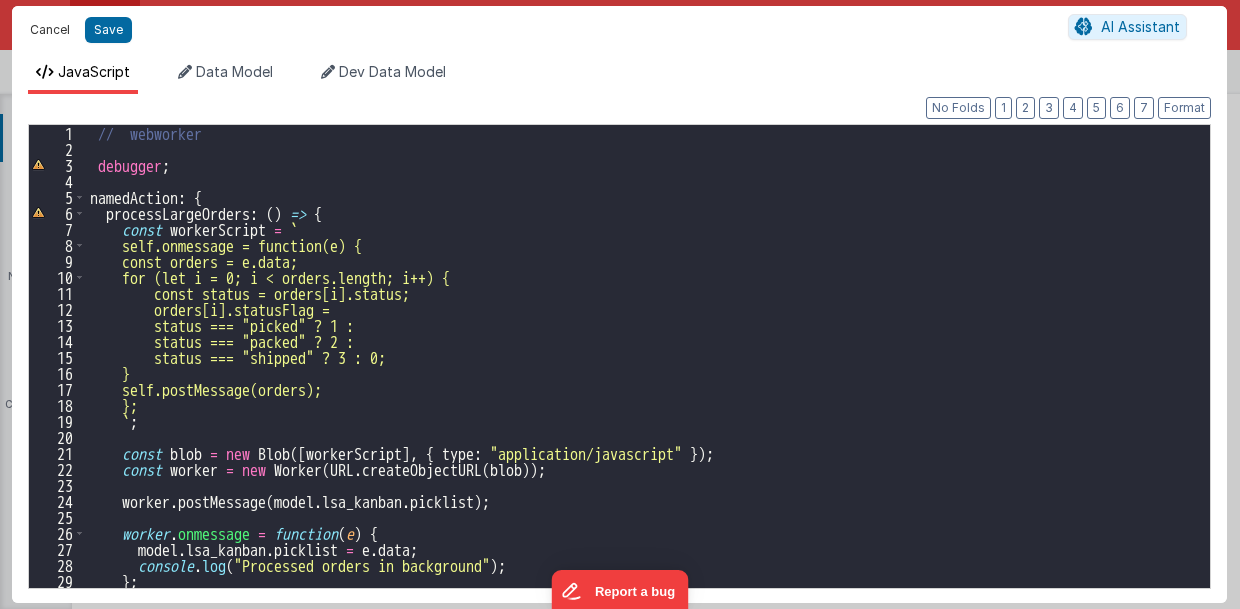 click on "Cancel" at bounding box center [50, 30] 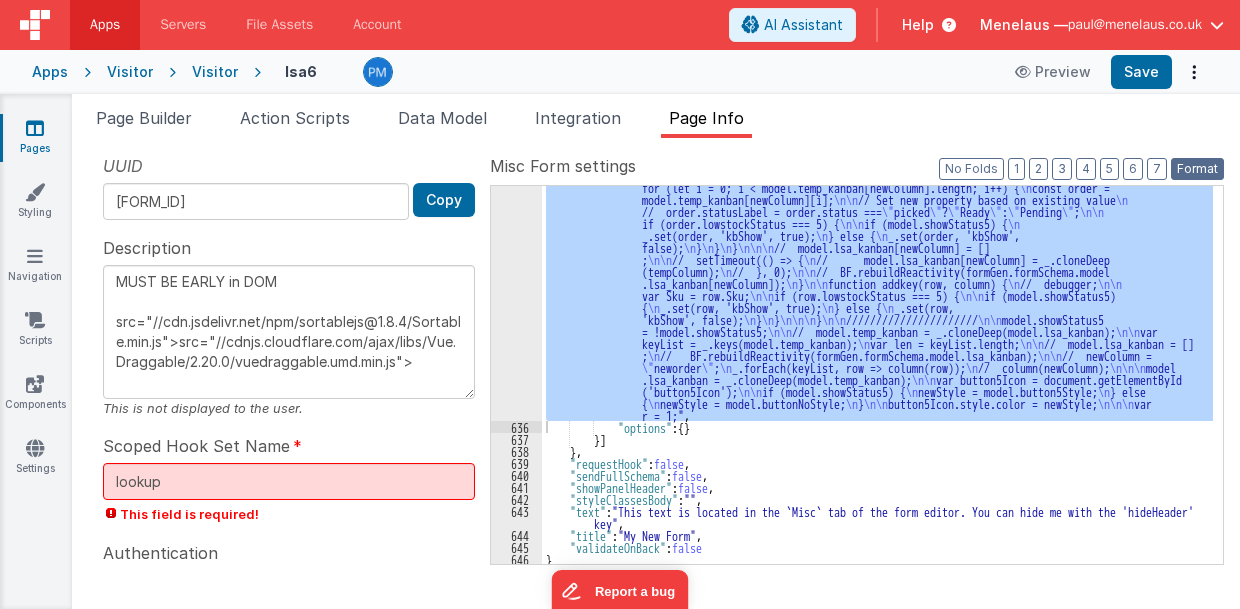 click on "Format" at bounding box center [1197, 169] 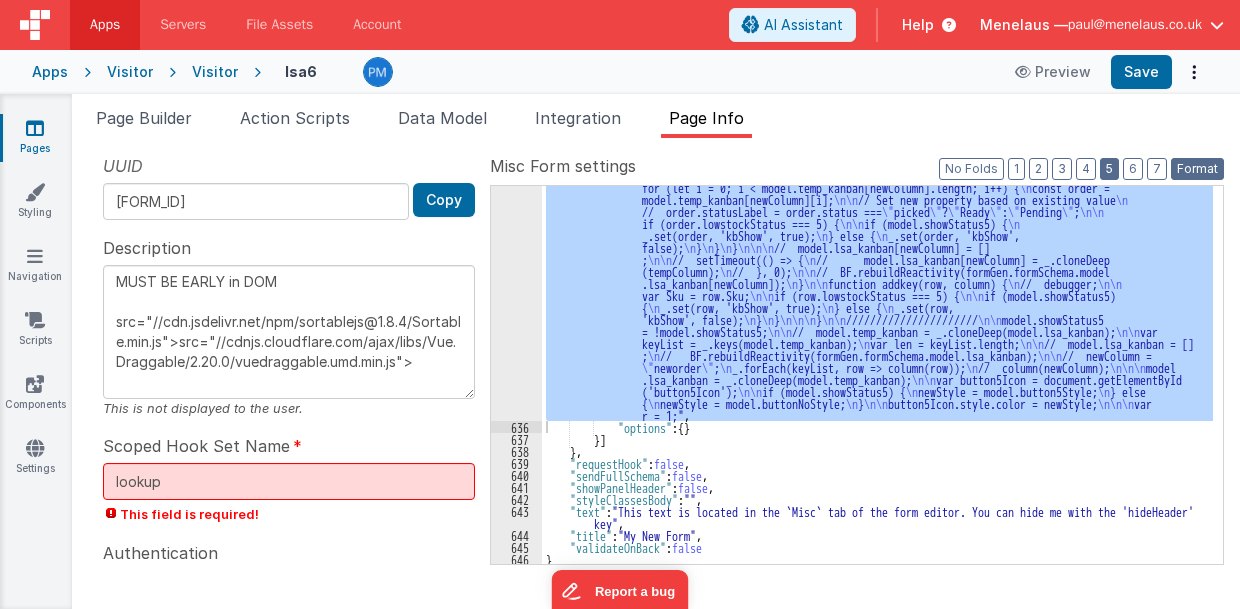 type on "MUST BE EARLY in DOM
src="//cdn.jsdelivr.net/npm/sortablejs@1.8.4/Sortable.min.js">src="//cdnjs.cloudflare.com/ajax/libs/Vue.Draggable/2.20.0/vuedraggable.umd.min.js">" 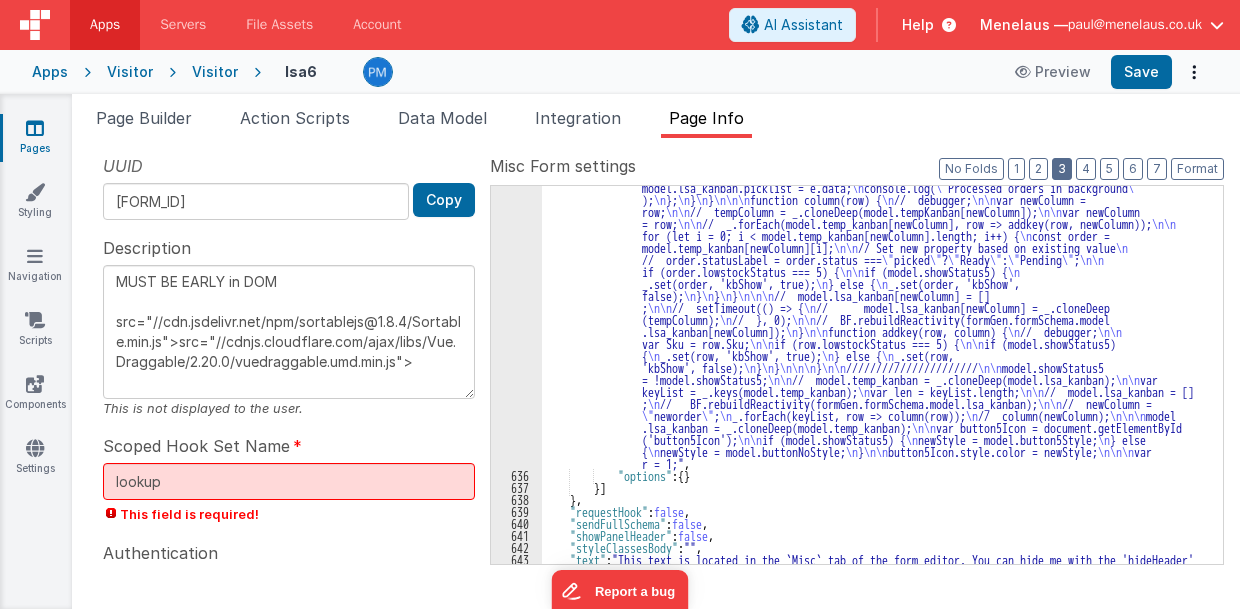 click on "3" at bounding box center [1062, 169] 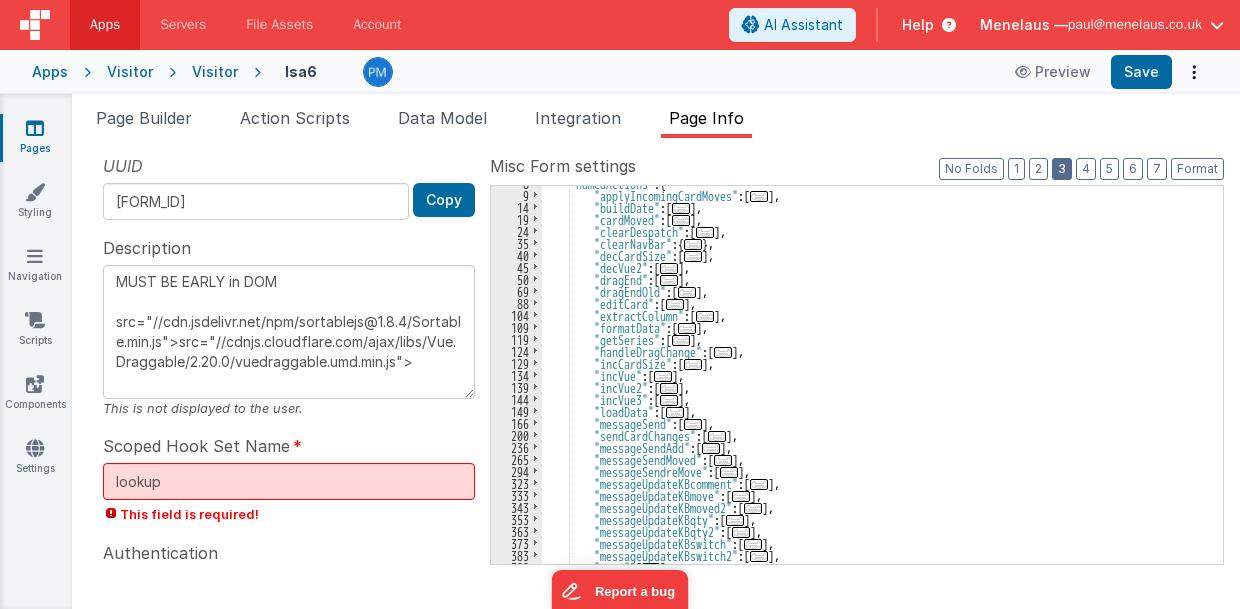 scroll, scrollTop: 105, scrollLeft: 0, axis: vertical 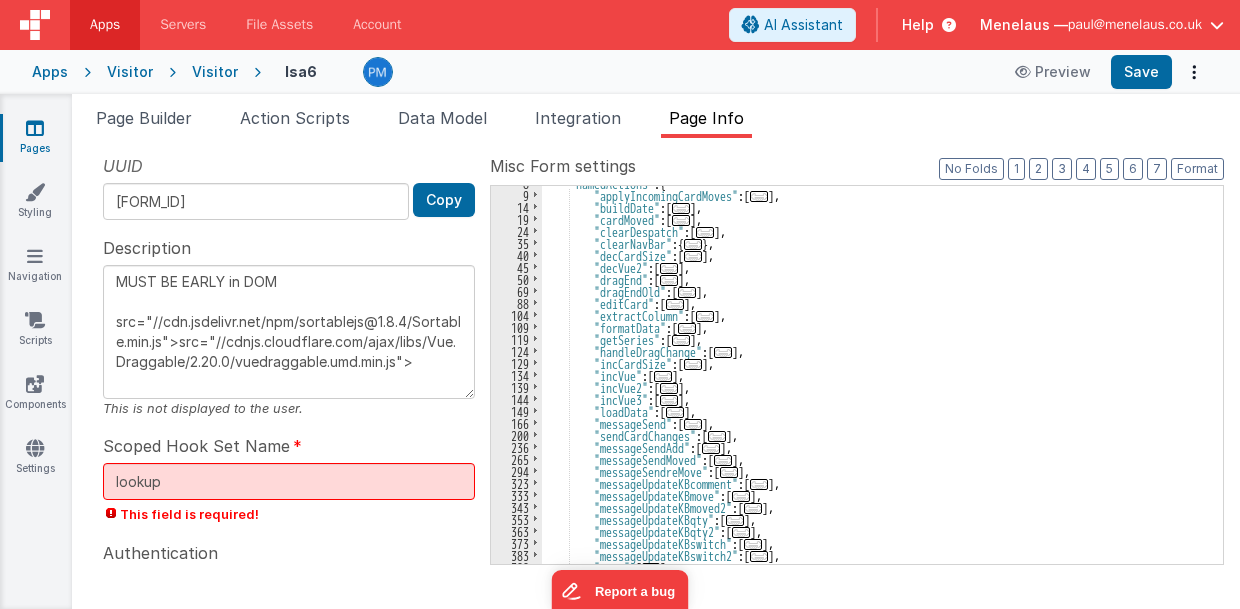 click on "..." at bounding box center (681, 220) 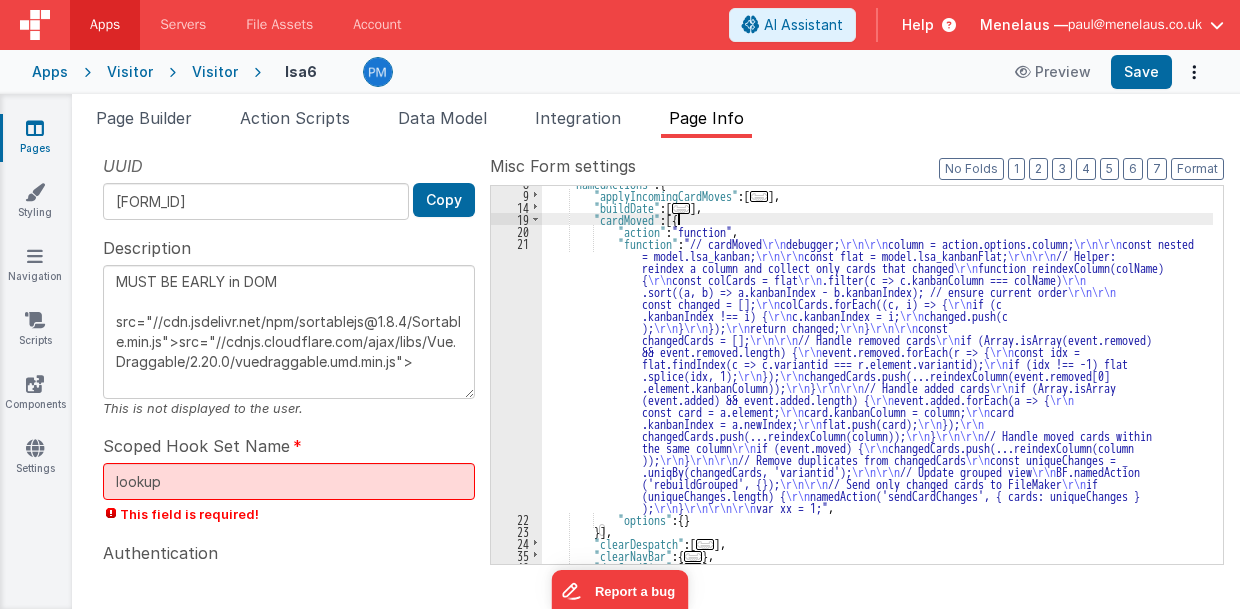 click on ""namedActions" :  {           "applyIncomingCardMoves" :  [ ... ] ,           "buildDate" :  [ ... ] ,           "cardMoved" :  [{                "action" :  "function" ,                "function" :  "// cardMoved \r\n debugger; \r\n\r\n column = action.options.column; \r\n\r\n const nested   =   model.lsa_kanban; \r\n\r\n     const flat = model.lsa_kanbanFlat; \r\n\r\n     // Helper:  reindex a column and collect only cards that changed \r\n     function reindexColumn(colName)  { \r\n         const colCards = flat \r\n             .filter(c => c.kanbanColumn === colName) \r\n             .sort((a, b) => a.kanbanIndex - b.kanbanIndex); // ensure current order \r\n\r\n             const changed = []; \r\n         colCards.forEach((c, i) => { \r\n             if (c .kanbanIndex !== i) { \r\n \r\n ); \r\n \r\n \r\n );" at bounding box center [878, 378] 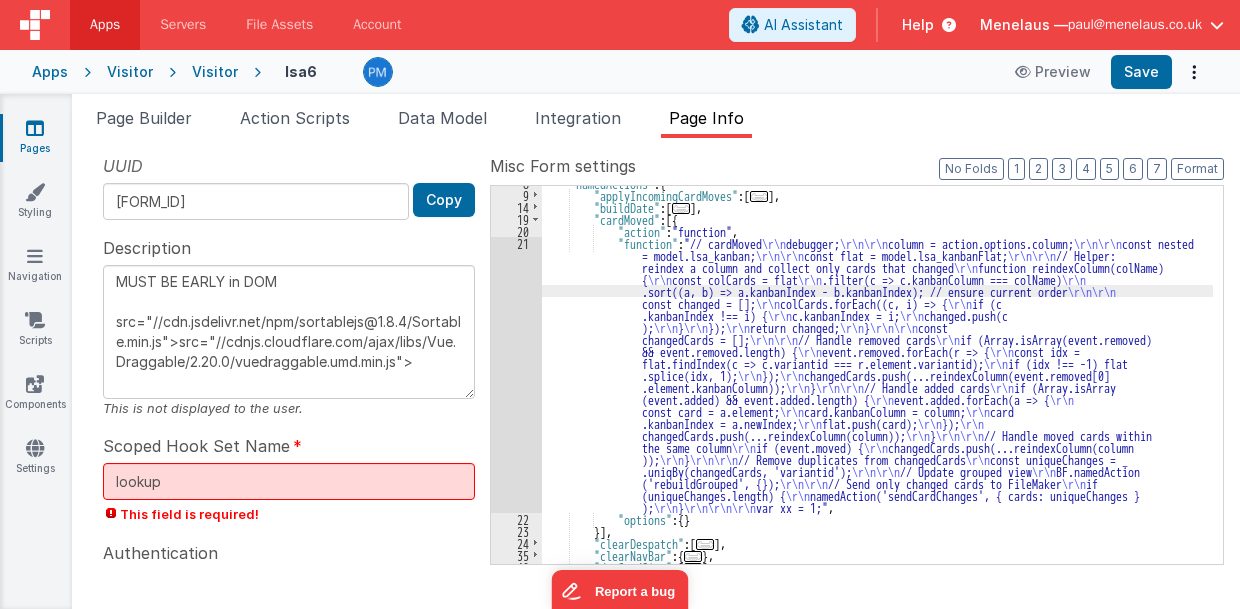 click on "21" at bounding box center (516, 375) 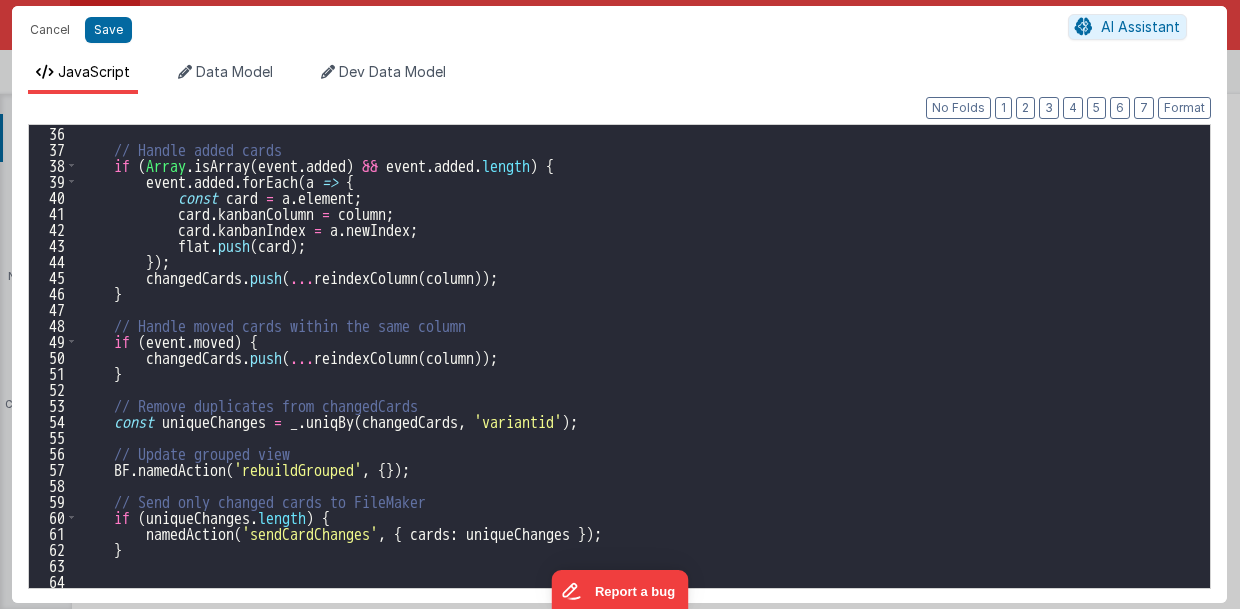 scroll, scrollTop: 576, scrollLeft: 0, axis: vertical 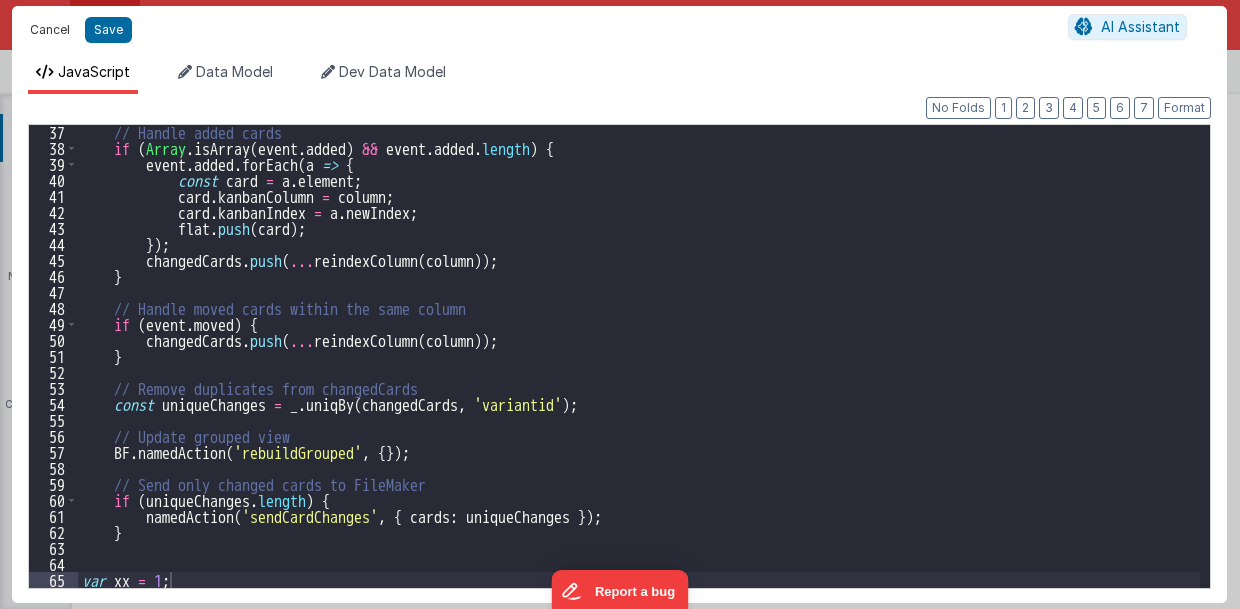 click on "Cancel" at bounding box center [50, 30] 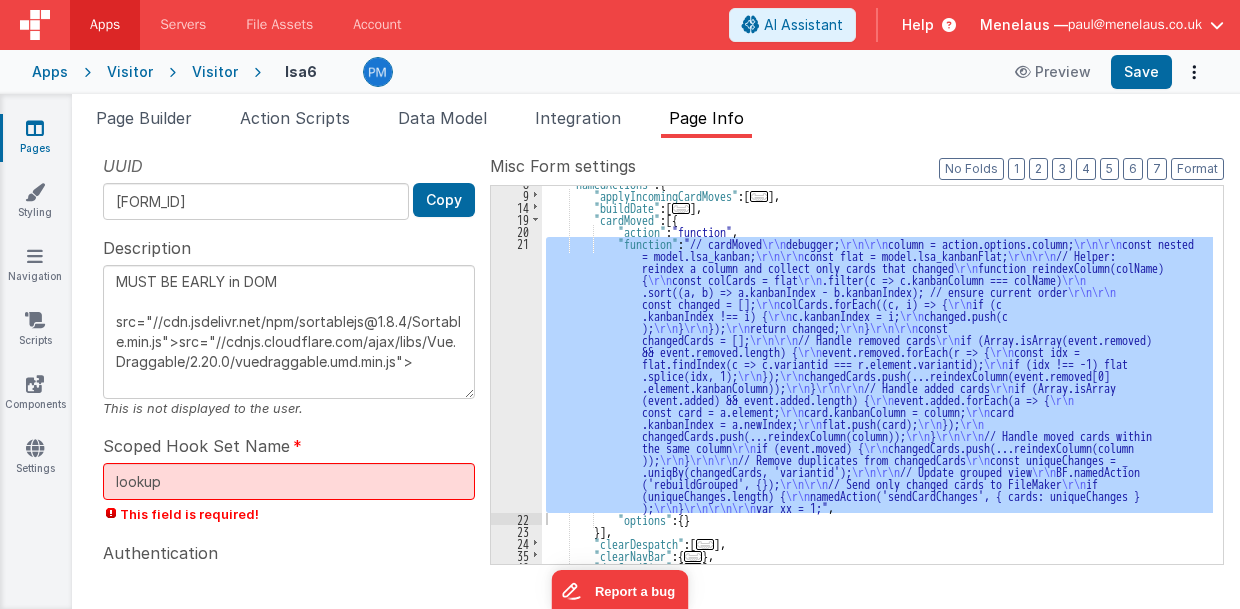 click on "21" at bounding box center (516, 375) 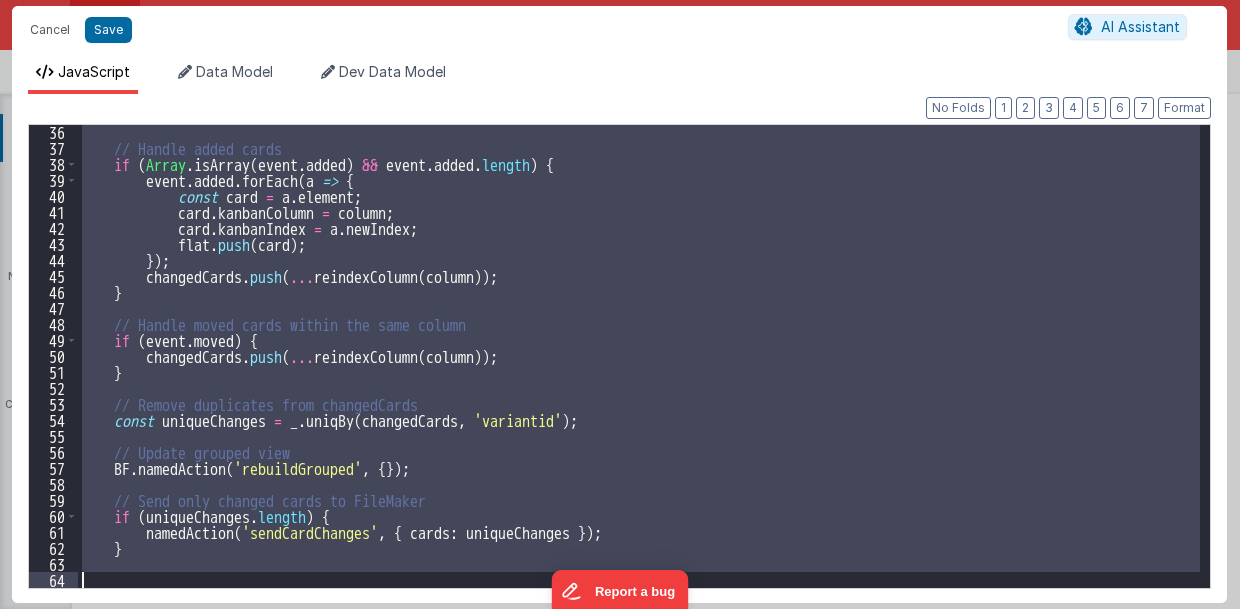 scroll, scrollTop: 576, scrollLeft: 0, axis: vertical 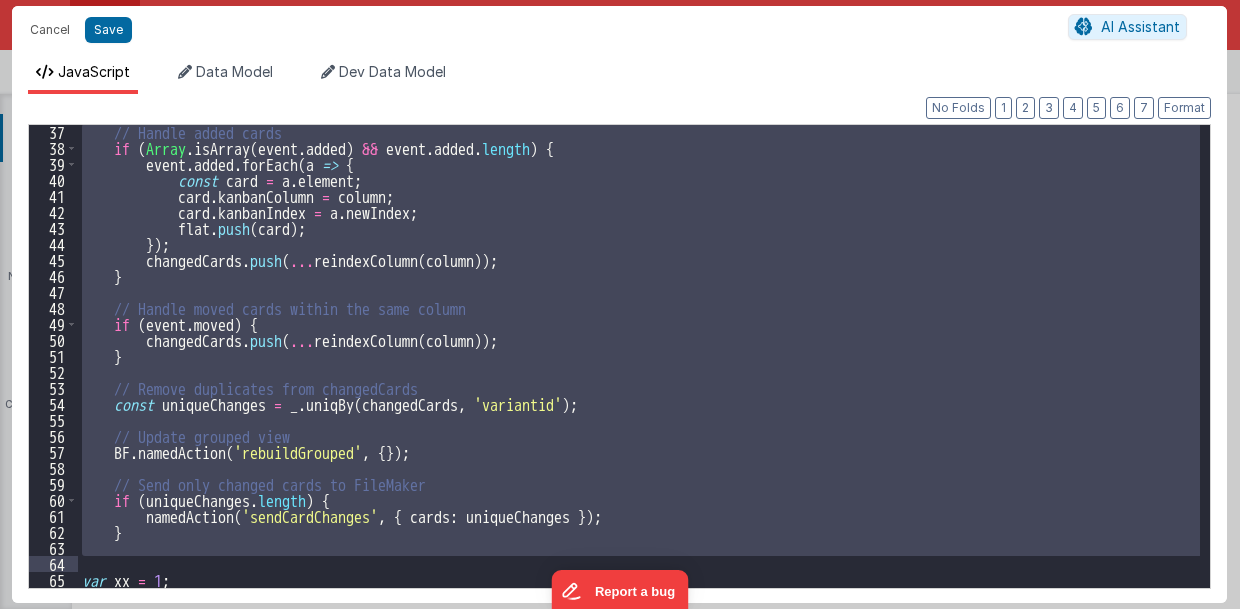 paste 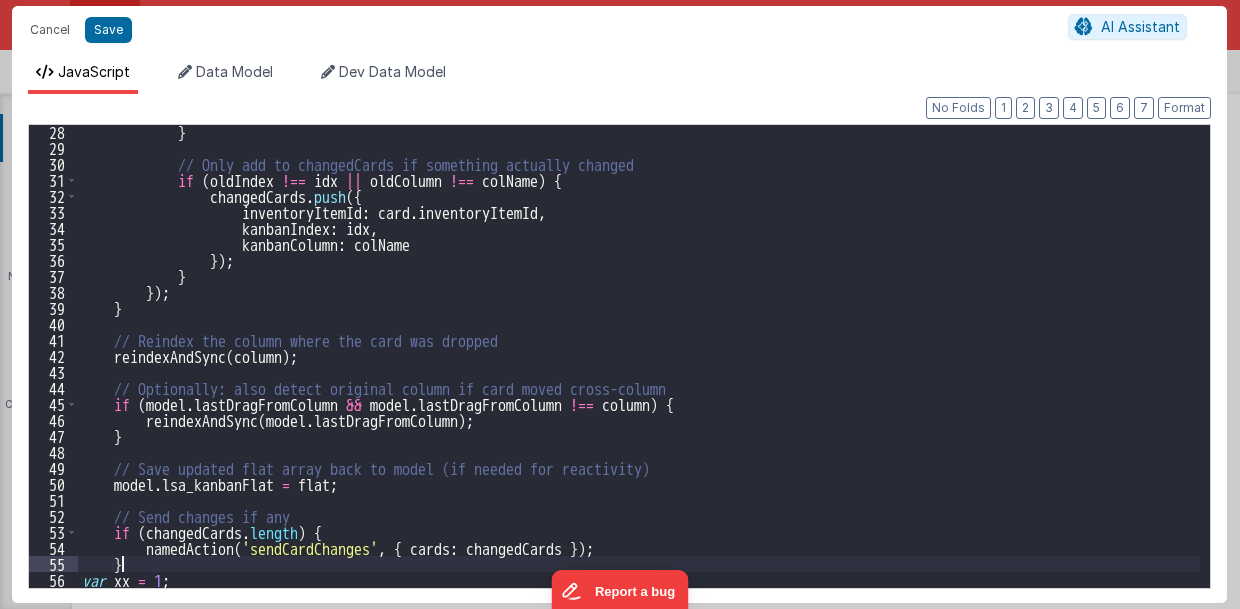 scroll, scrollTop: 432, scrollLeft: 0, axis: vertical 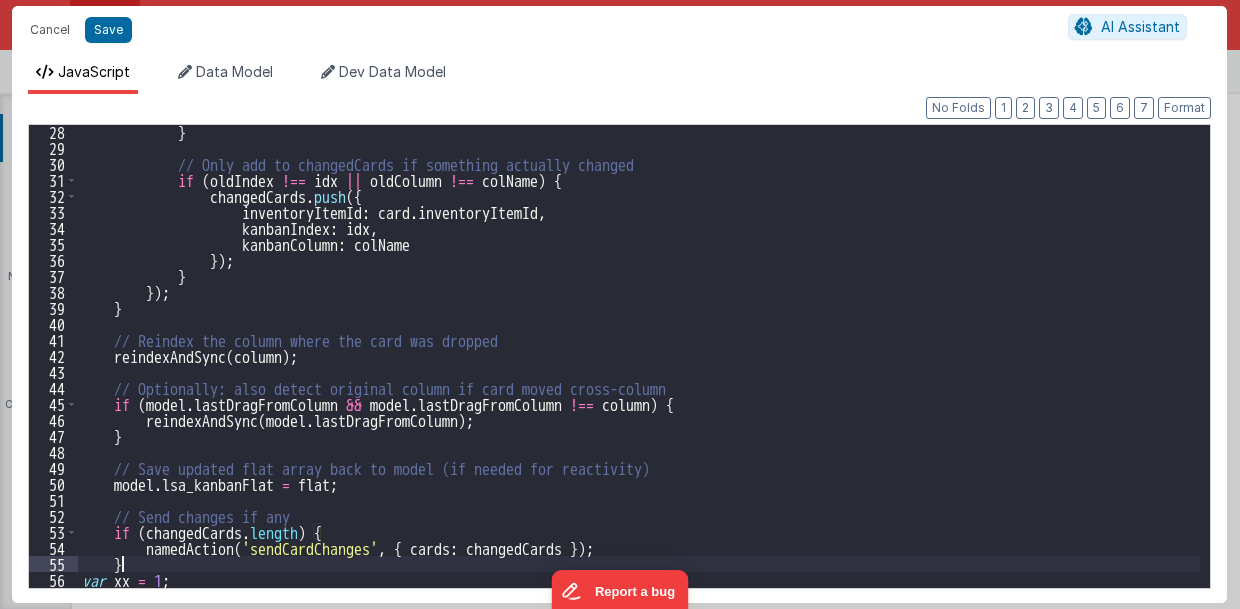 drag, startPoint x: 110, startPoint y: 241, endPoint x: 238, endPoint y: 556, distance: 340.01324 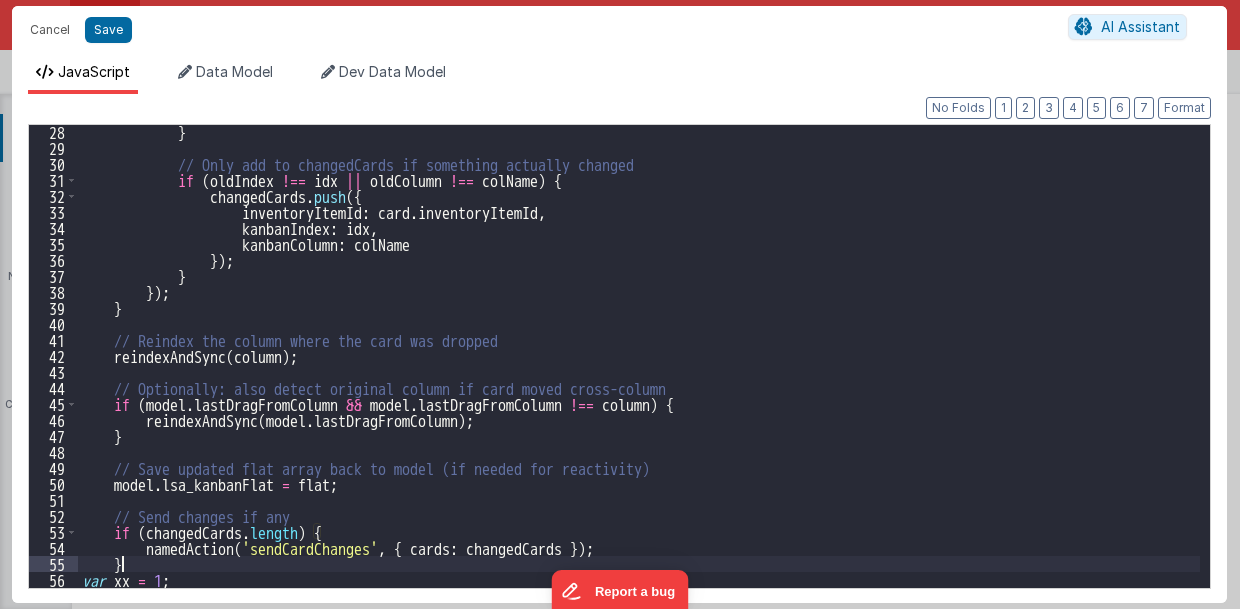 type 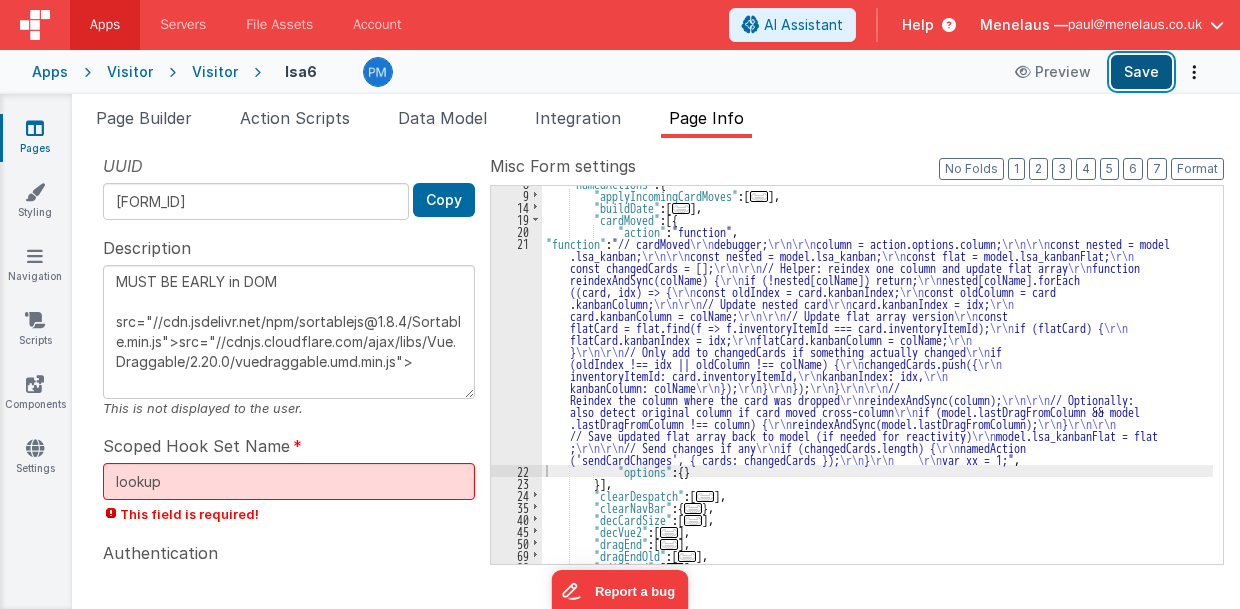 click on "Save" at bounding box center [1141, 72] 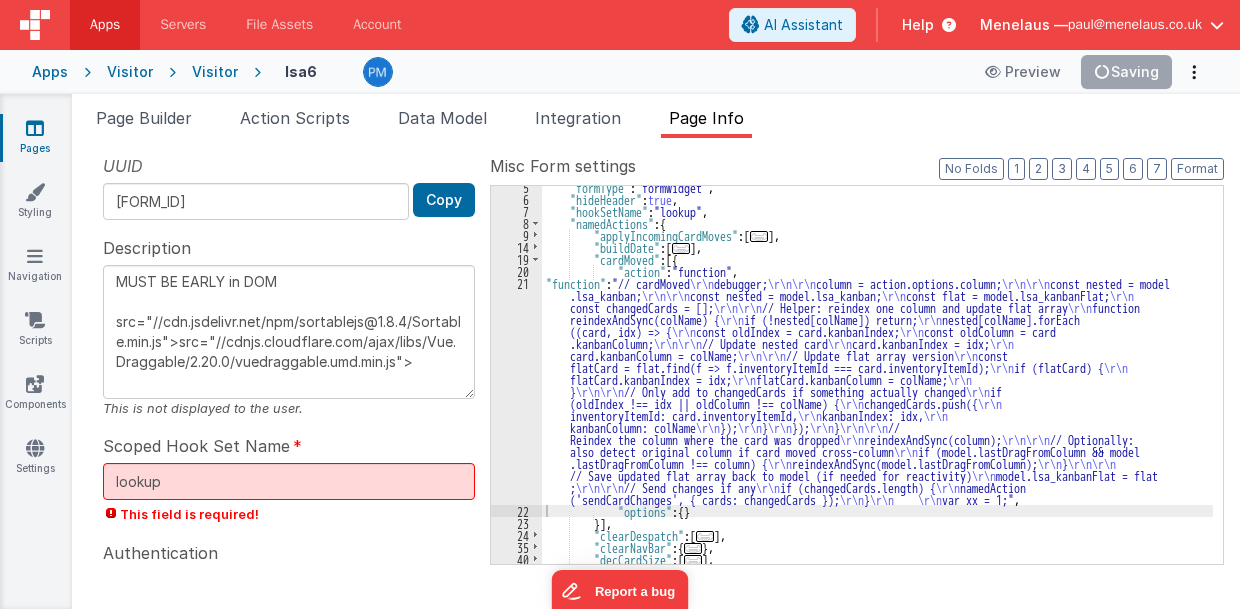 scroll, scrollTop: 65, scrollLeft: 0, axis: vertical 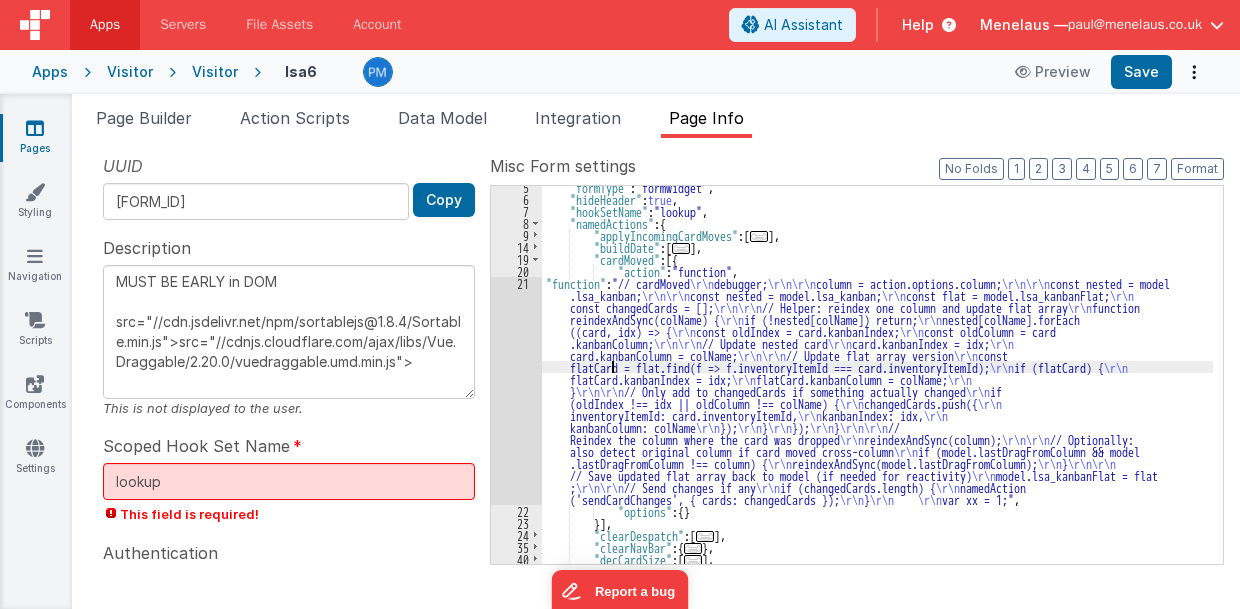 click on ""formType" :  "formwidget" ,      "hideHeader" :  true ,      "hookSetName" :  "lookup" ,      "namedActions" :  {           "applyIncomingCardMoves" :  [ ... ] ,           "buildDate" :  [ ... ] ,           "cardMoved" :  [{                "action" :  "function" , "function" :  "// cardMoved \r\n debugger; \r\n\r\n column = action.options.column; \r\n\r\n const nested = model   .lsa_kanban; \r\n\r\n     const nested = model.lsa_kanban; \r\n     const flat = model.lsa_kanbanFlat; \r\n           const changedCards = []; \r\n\r\n     // Helper: reindex one column and update flat array \r\n     function       reindexAndSync(colName) { \r\n         if (!nested[colName]) return; \r\n         nested[colName].forEach   ((card, idx) => { \r\n             const oldIndex = card.kanbanIndex; \r\n             const oldColumn = card   .kanbanColumn; \r\n\r\n             // Update nested card \r\n             card.kanbanIndex = idx; \r\n                   card.kanbanColumn = colName" at bounding box center (878, 382) 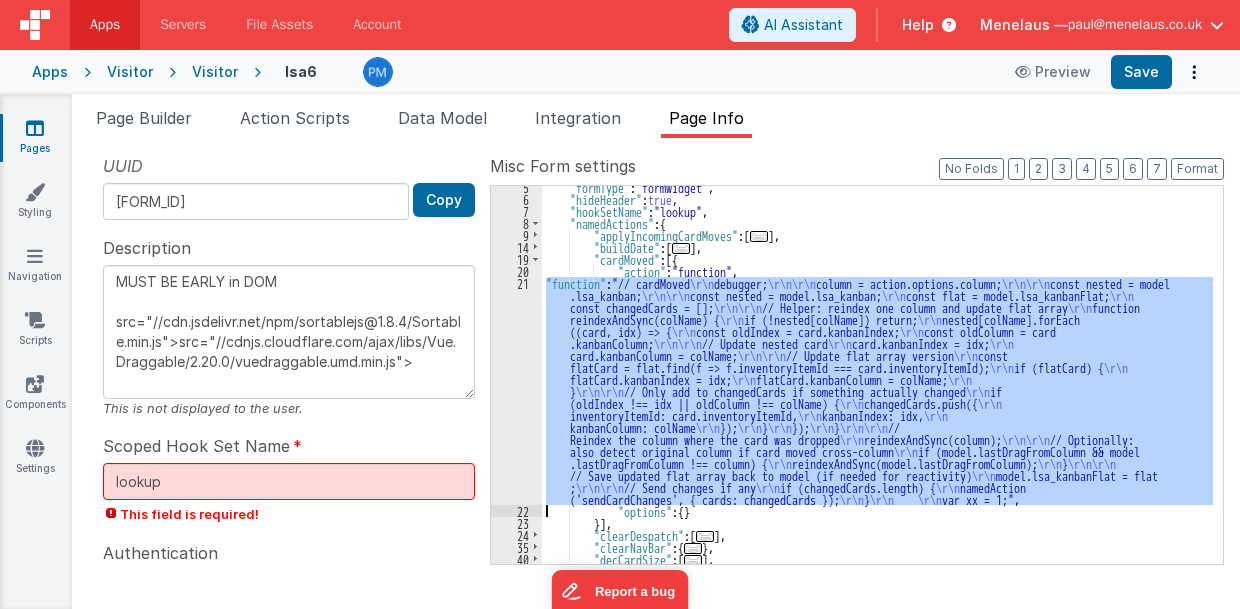 click on "21" at bounding box center (516, 391) 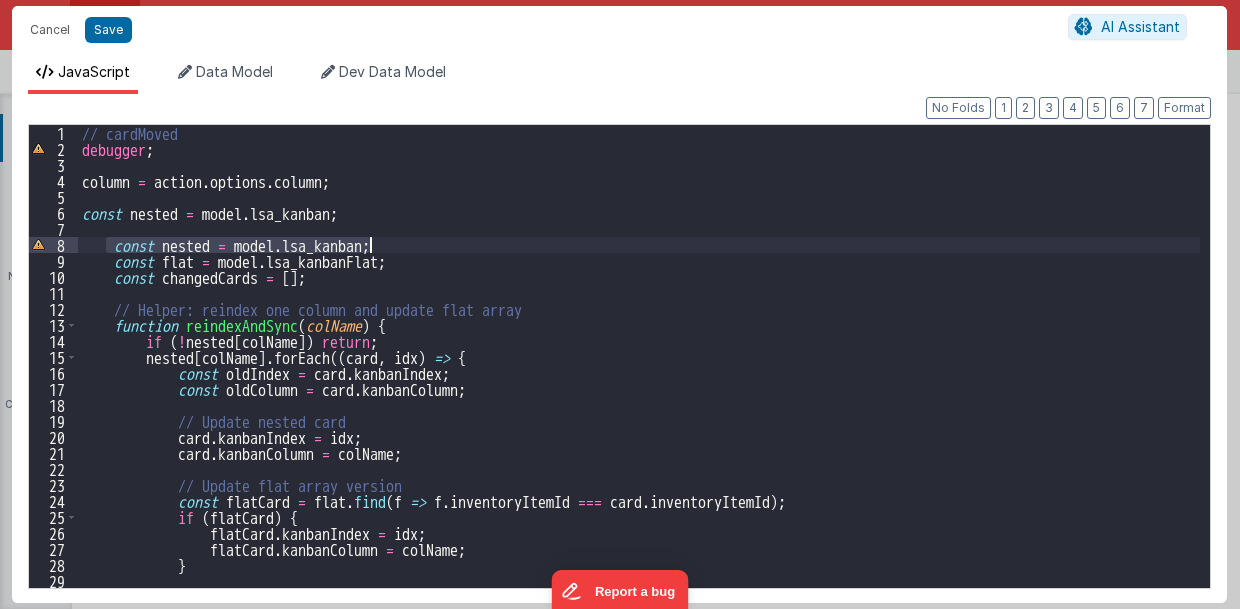 drag, startPoint x: 104, startPoint y: 243, endPoint x: 413, endPoint y: 239, distance: 309.02588 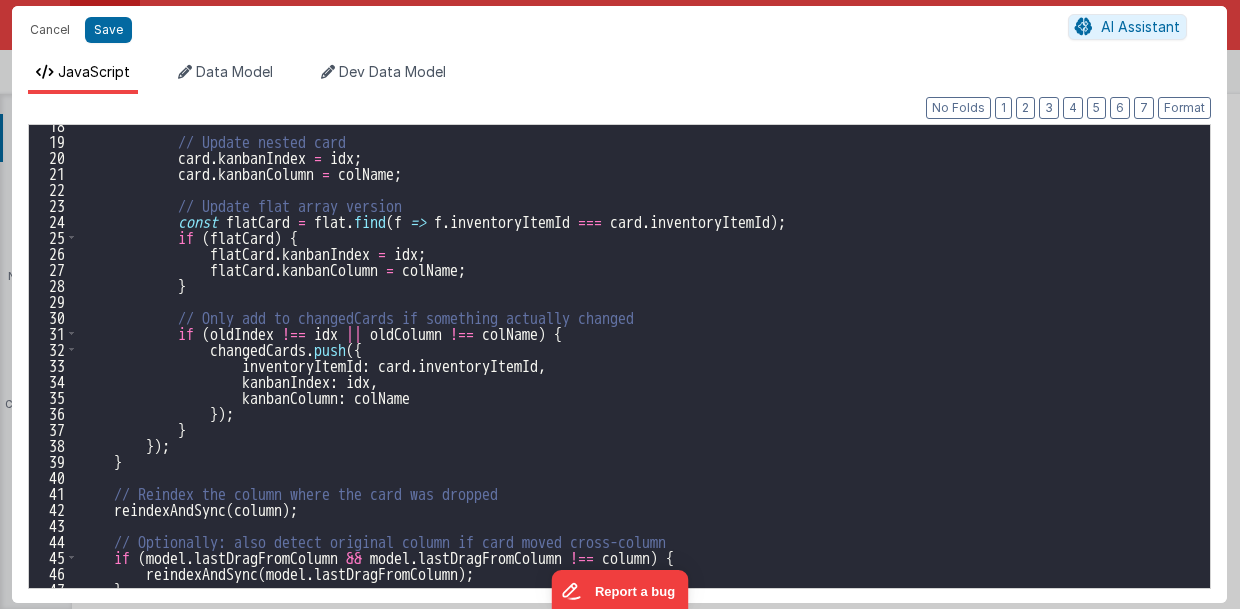 scroll, scrollTop: 448, scrollLeft: 0, axis: vertical 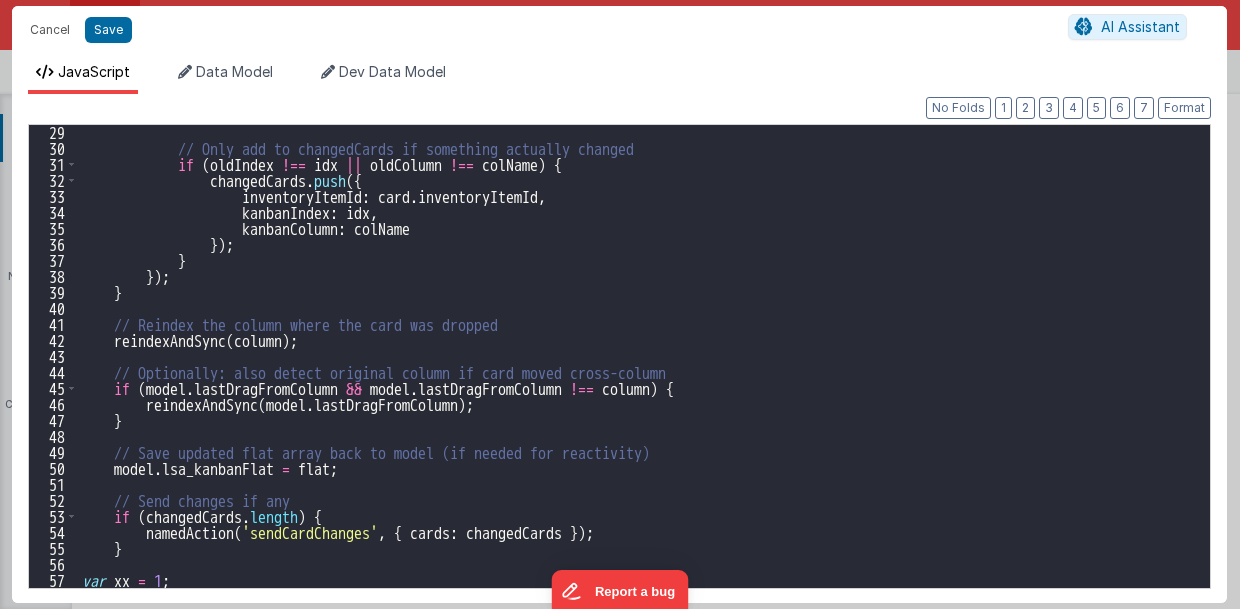 type on "MUST BE EARLY in DOM
src="//cdn.jsdelivr.net/npm/sortablejs@1.8.4/Sortable.min.js">src="//cdnjs.cloudflare.com/ajax/libs/Vue.Draggable/2.20.0/vuedraggable.umd.min.js">" 